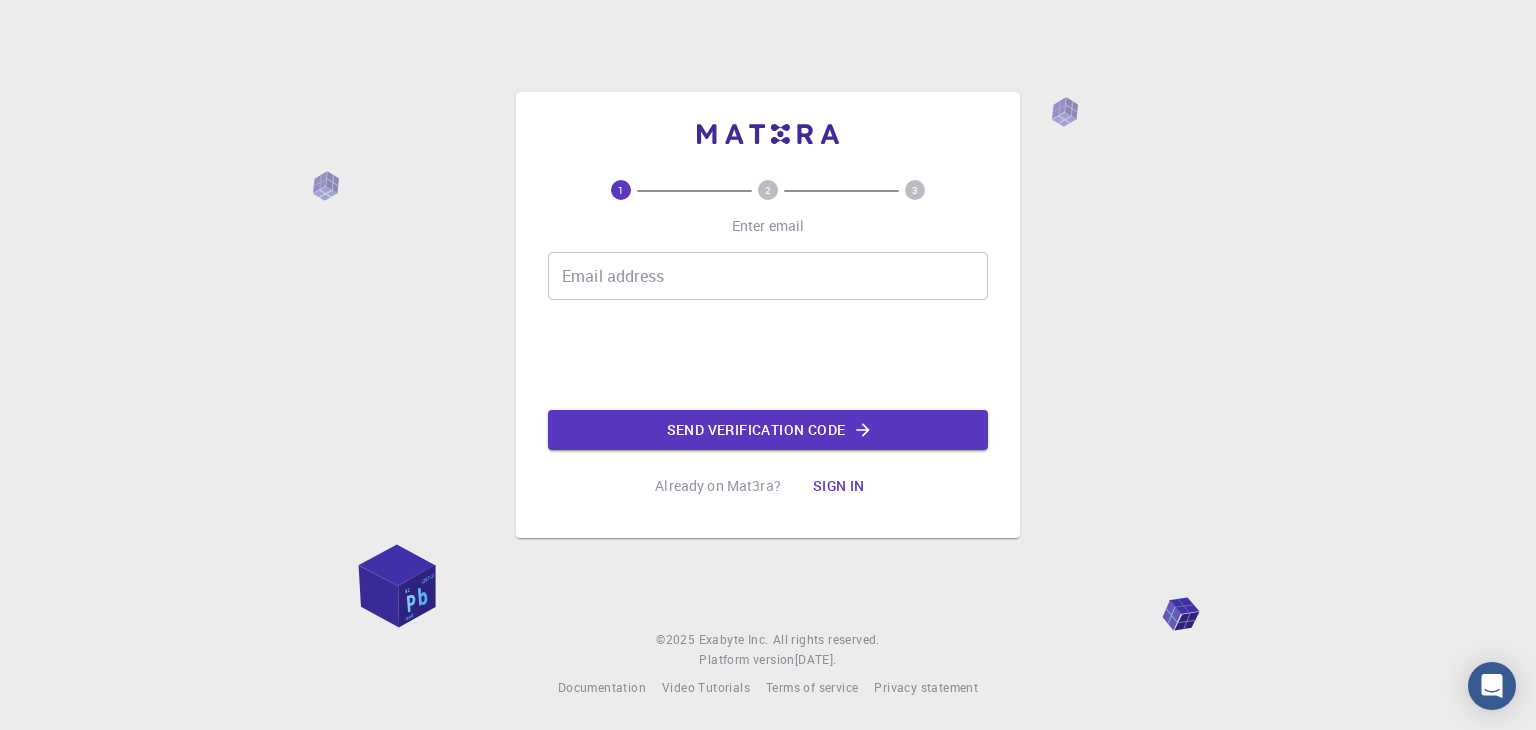 scroll, scrollTop: 0, scrollLeft: 0, axis: both 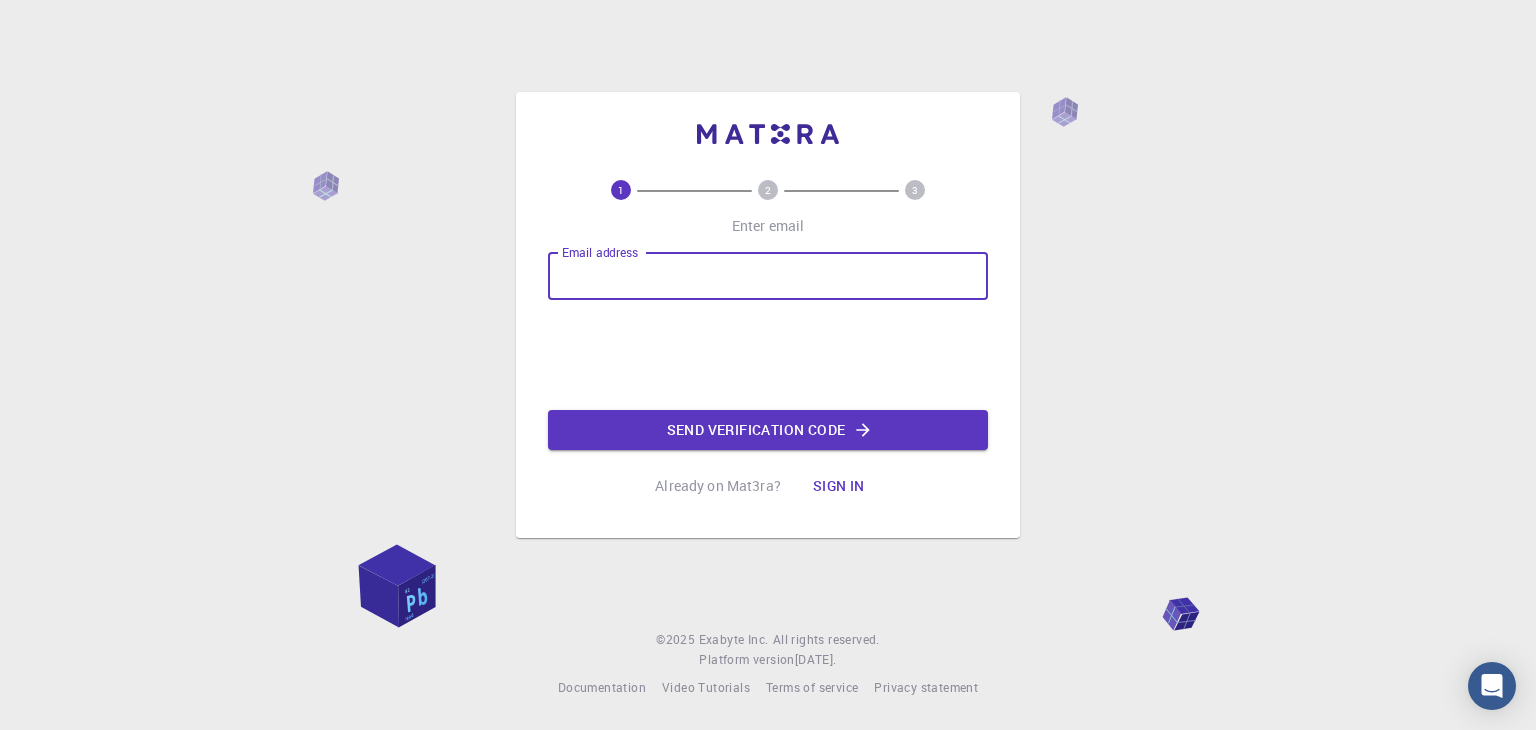 click on "Email address" at bounding box center [768, 276] 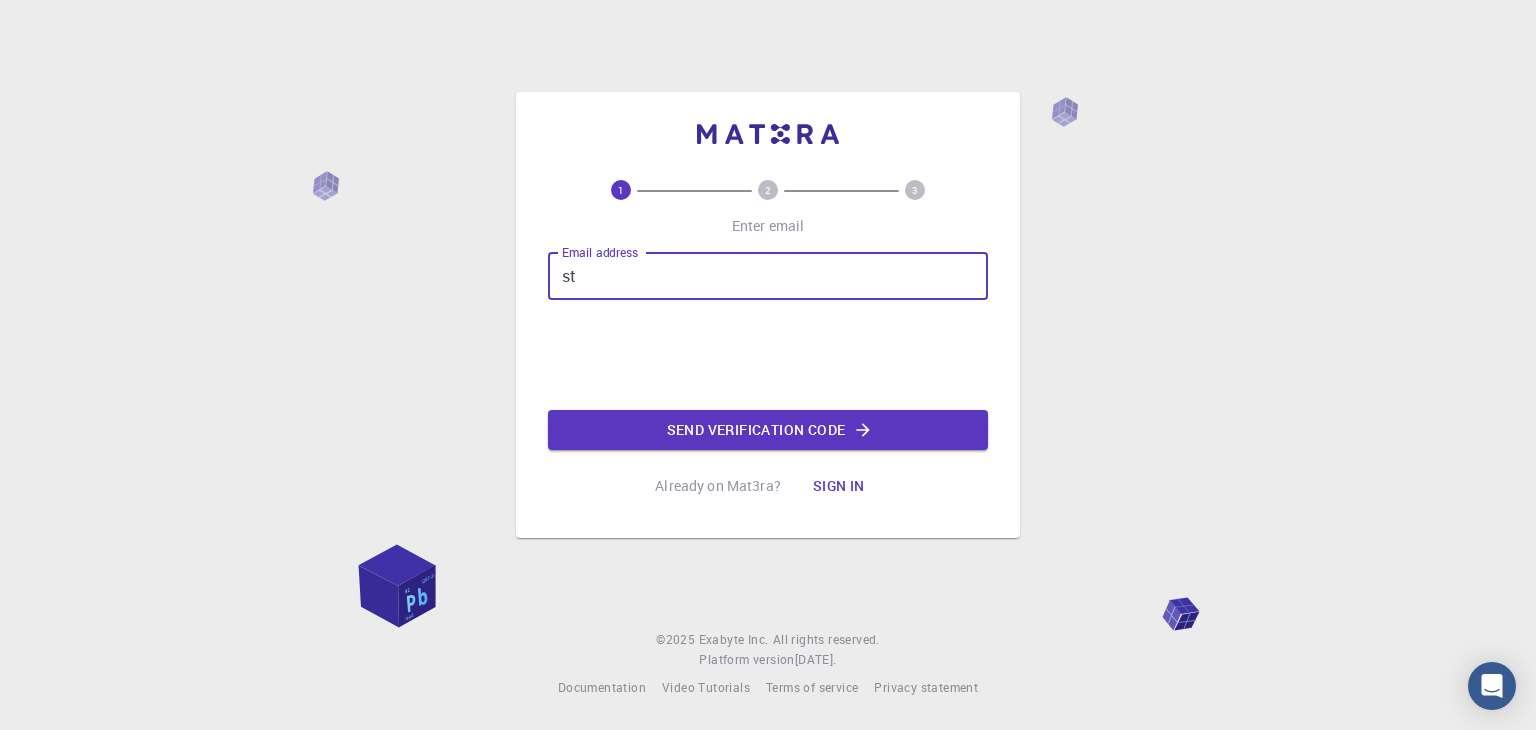 type on "s" 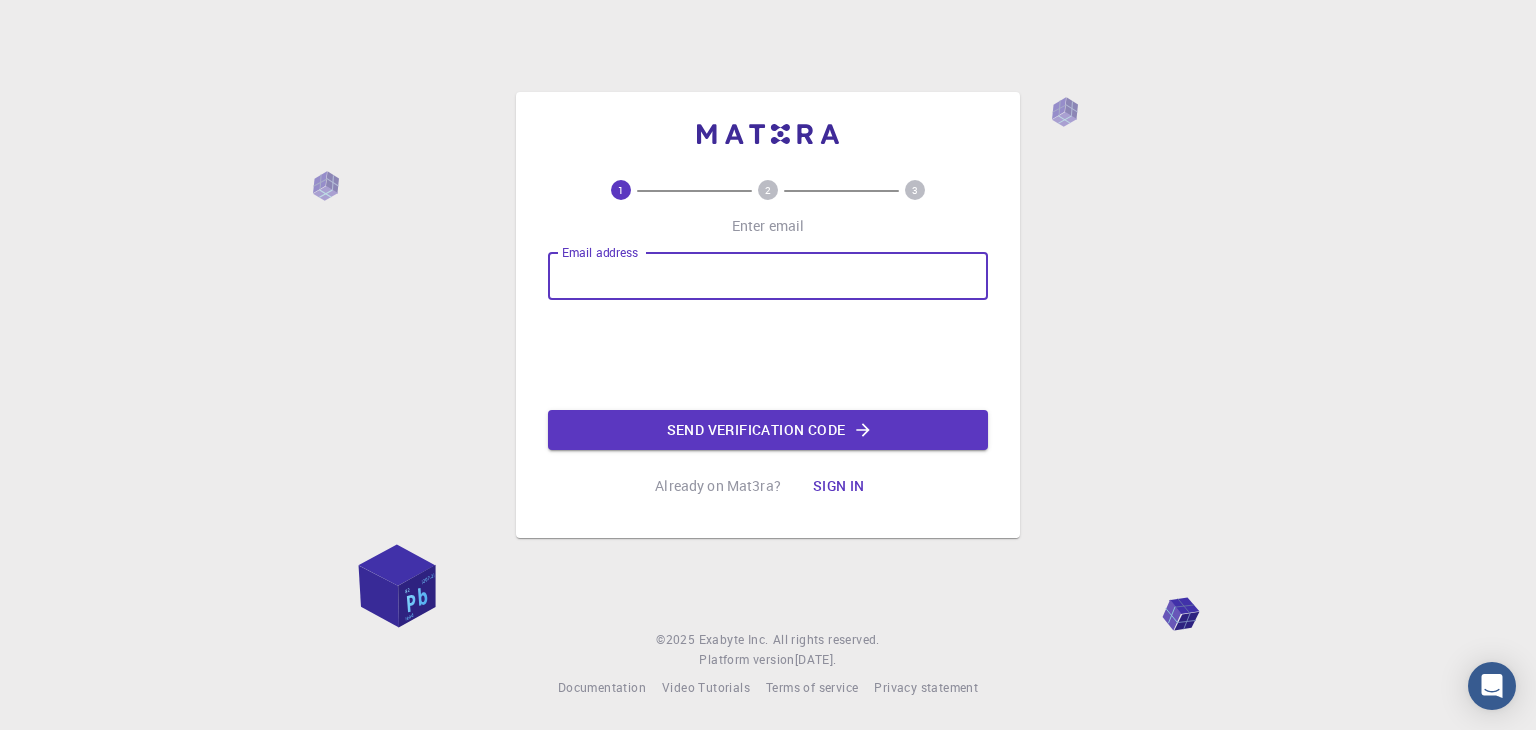 click on "Email address" at bounding box center [768, 276] 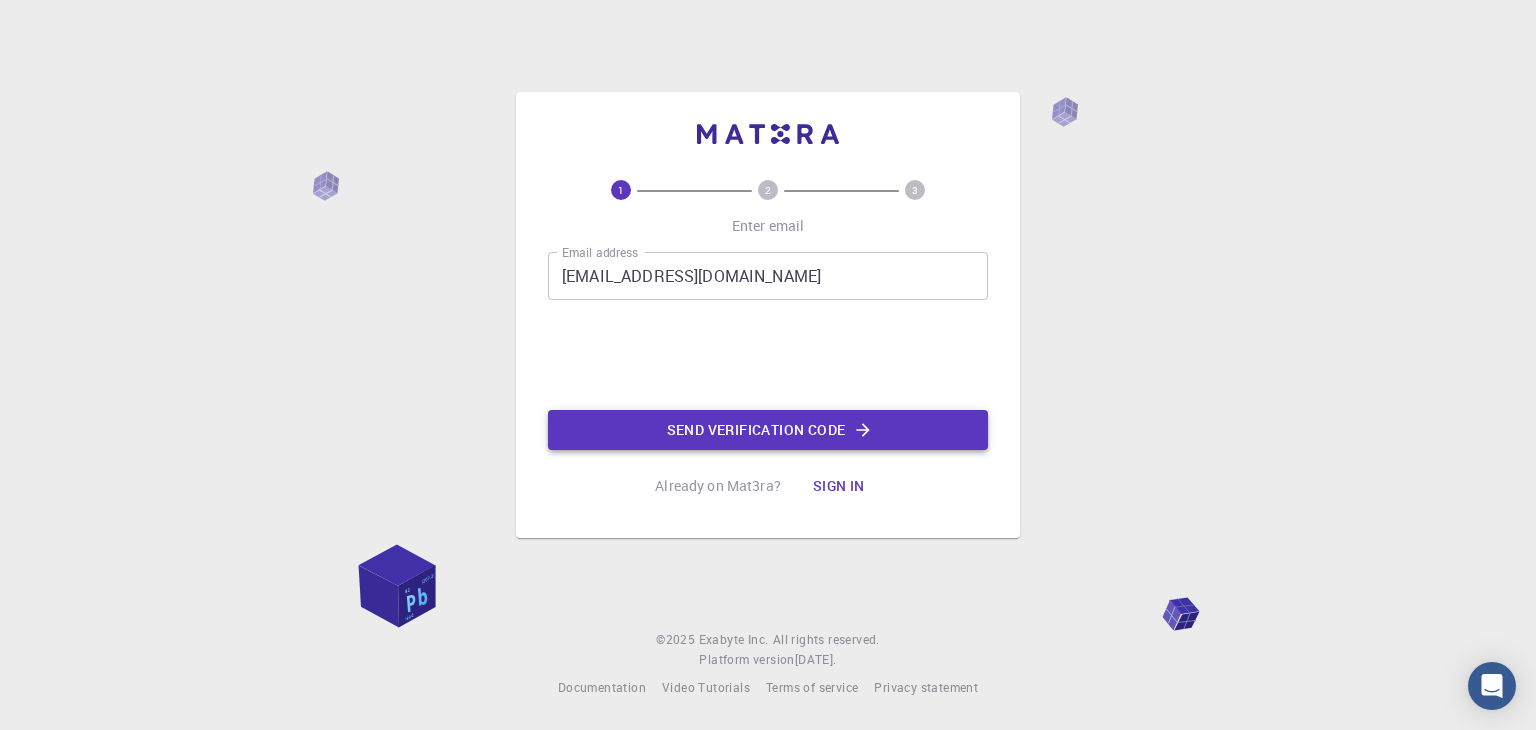 click on "Send verification code" 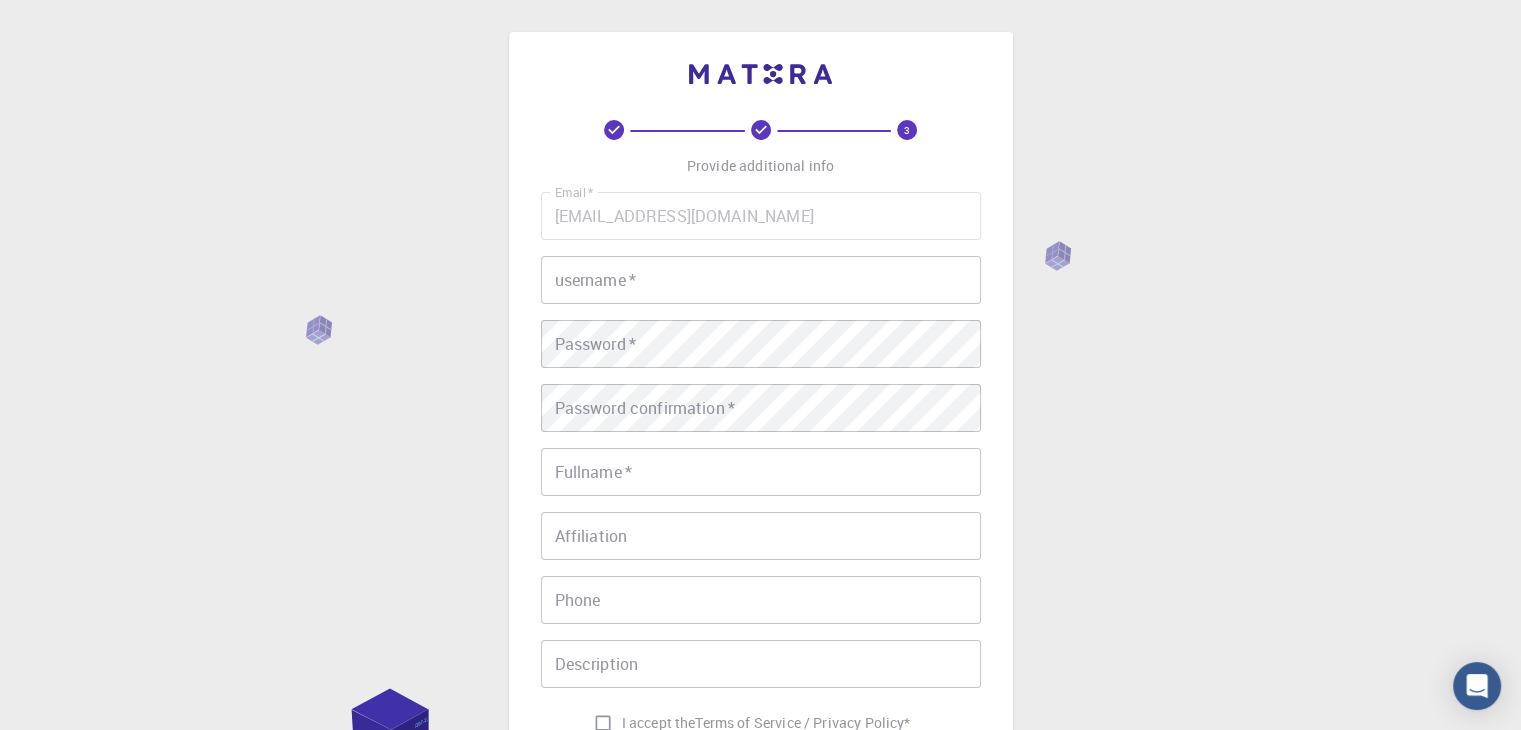 click on "username   *" at bounding box center [761, 280] 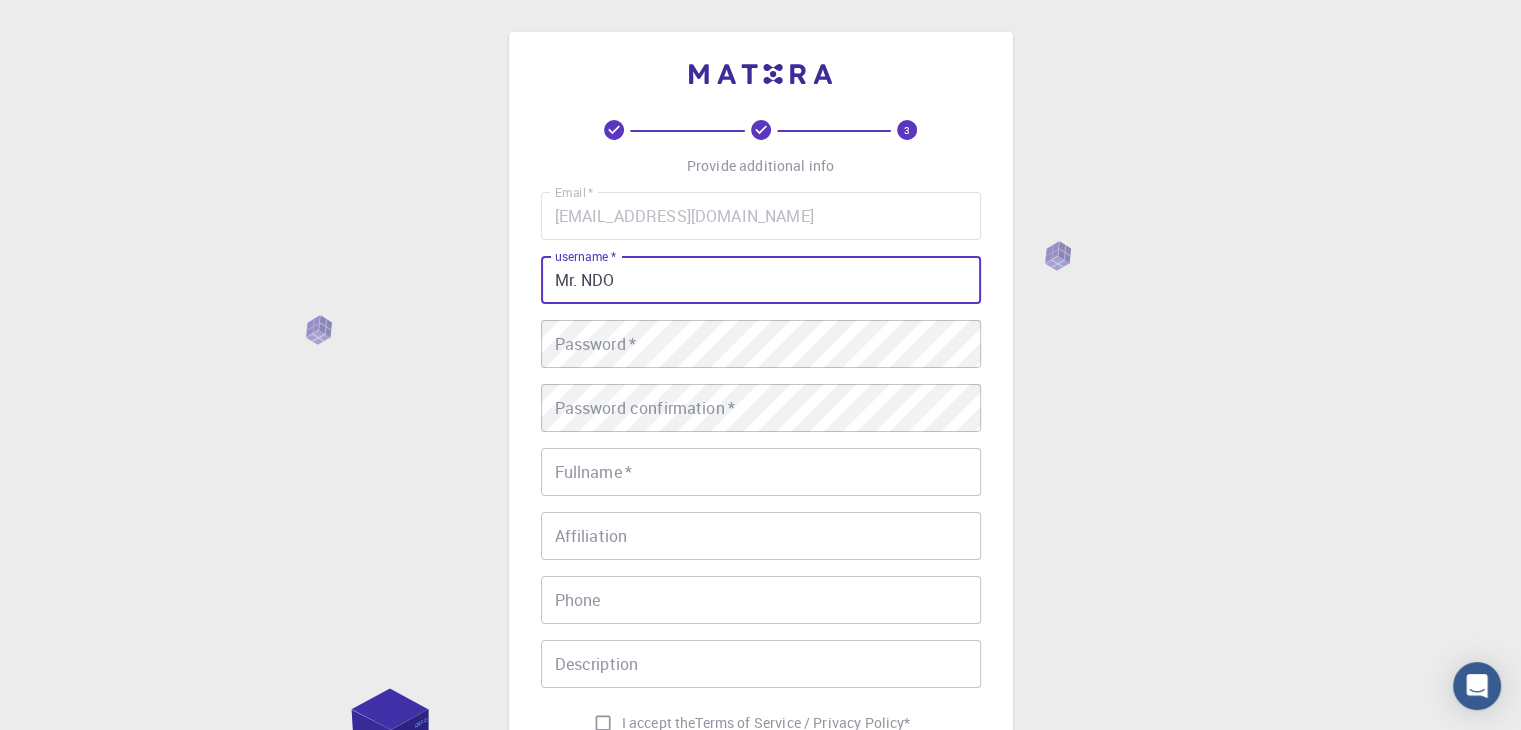 type on "Mr. NDO" 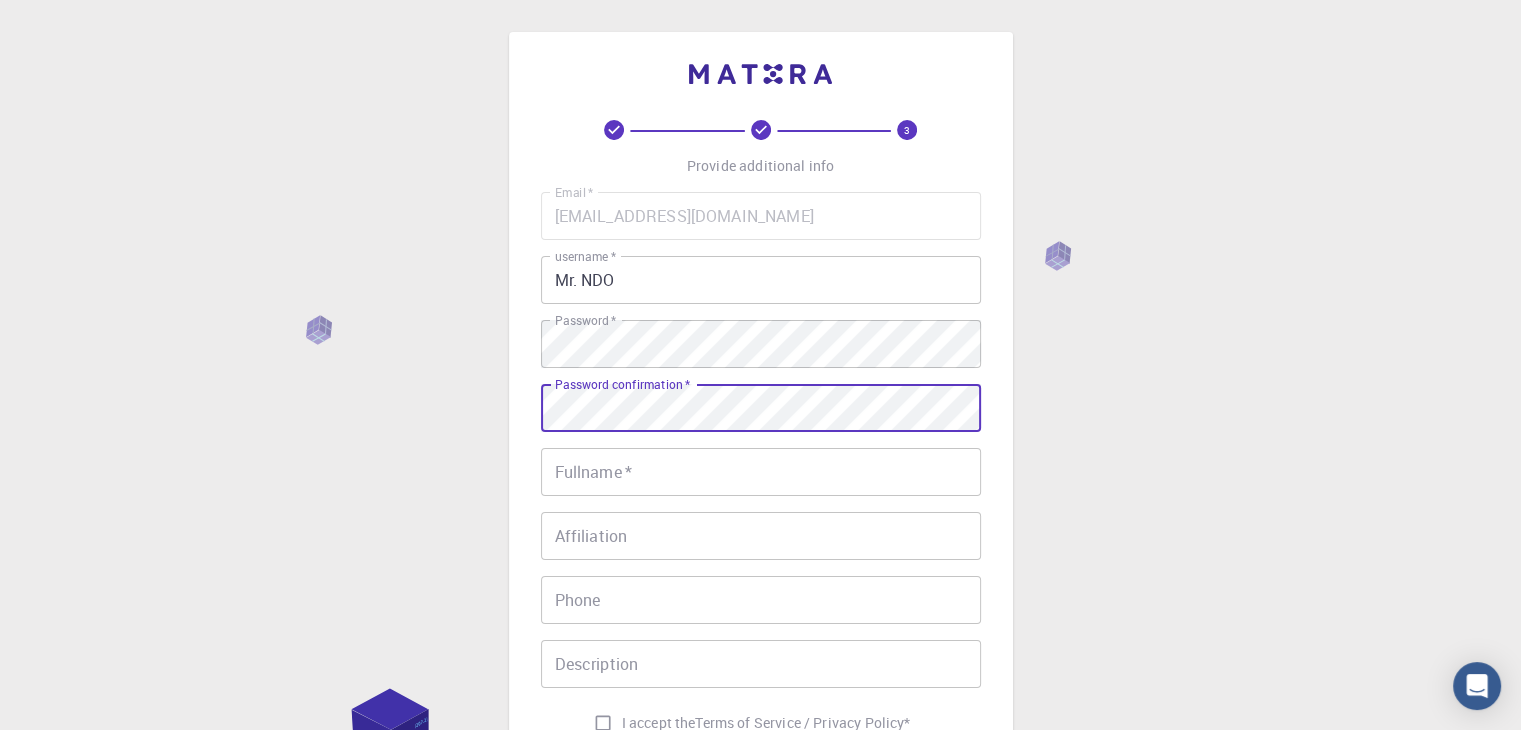 click on "Password confirmation   * Password confirmation   *" at bounding box center (761, 408) 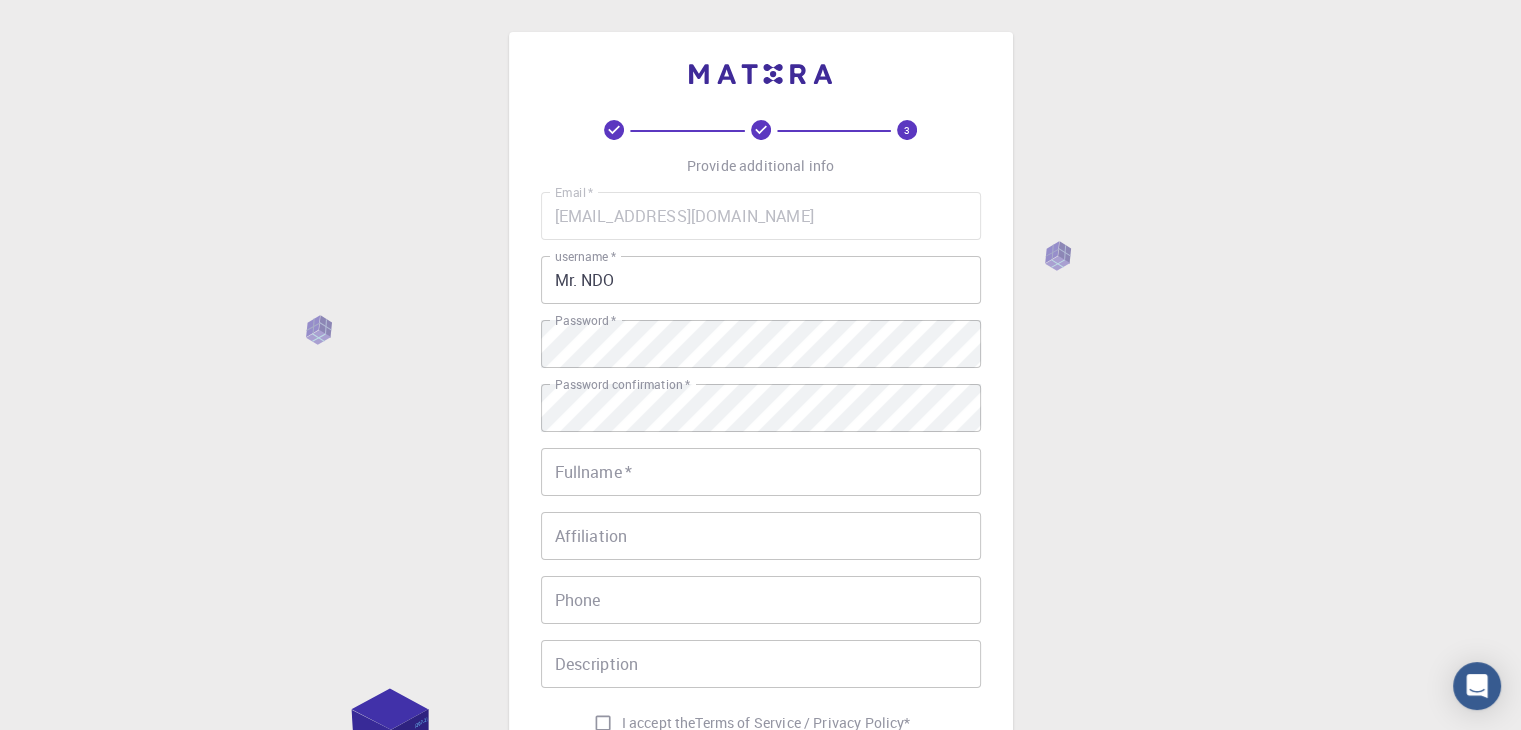 click on "Email   * [EMAIL_ADDRESS][DOMAIN_NAME] Email   * username   * Mr. NDO username   * Password   * Password   * Password confirmation   * Password confirmation   * Fullname   * Fullname   * Affiliation Affiliation Phone Phone Description Description I accept the  Terms of Service / Privacy Policy  *" at bounding box center (761, 467) 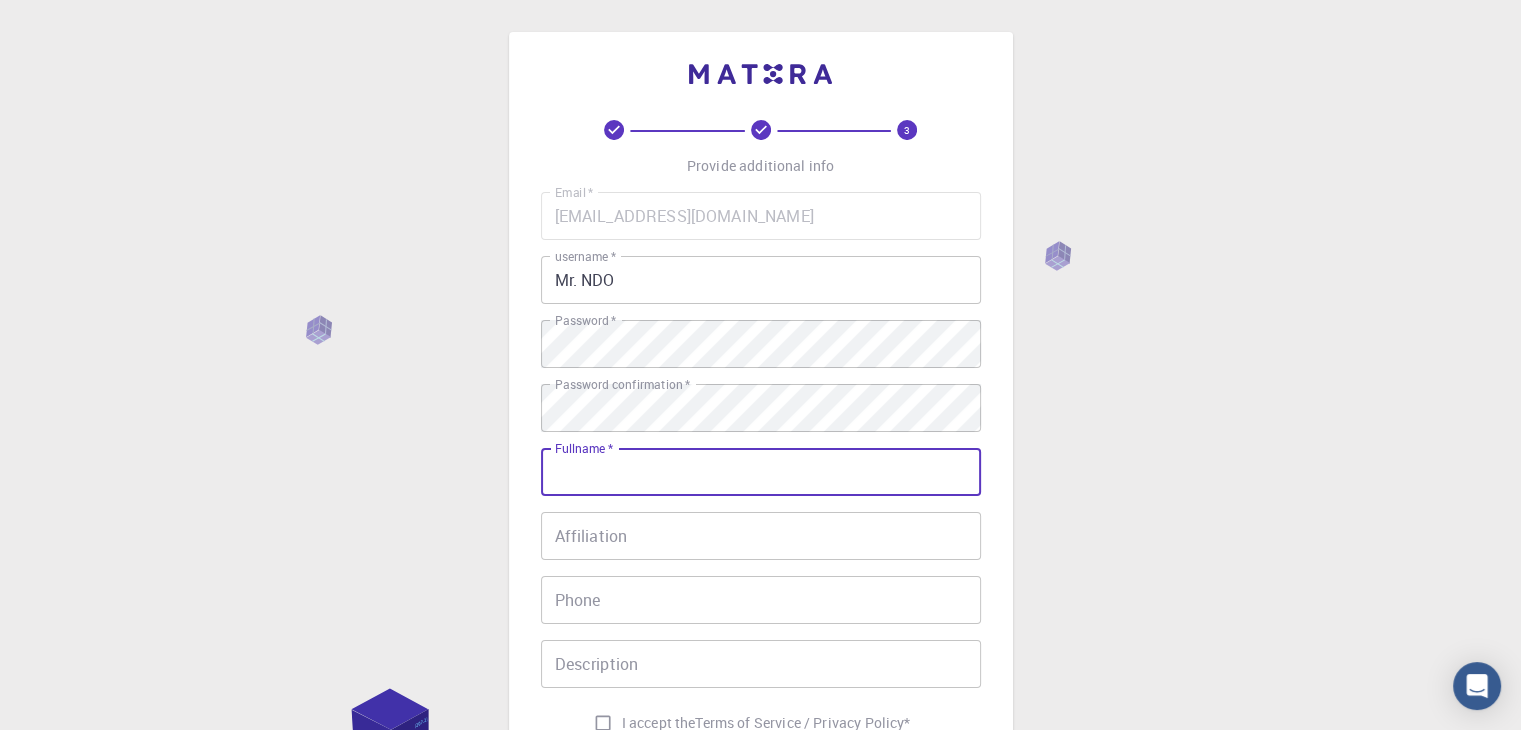 click on "Fullname   *" at bounding box center (761, 472) 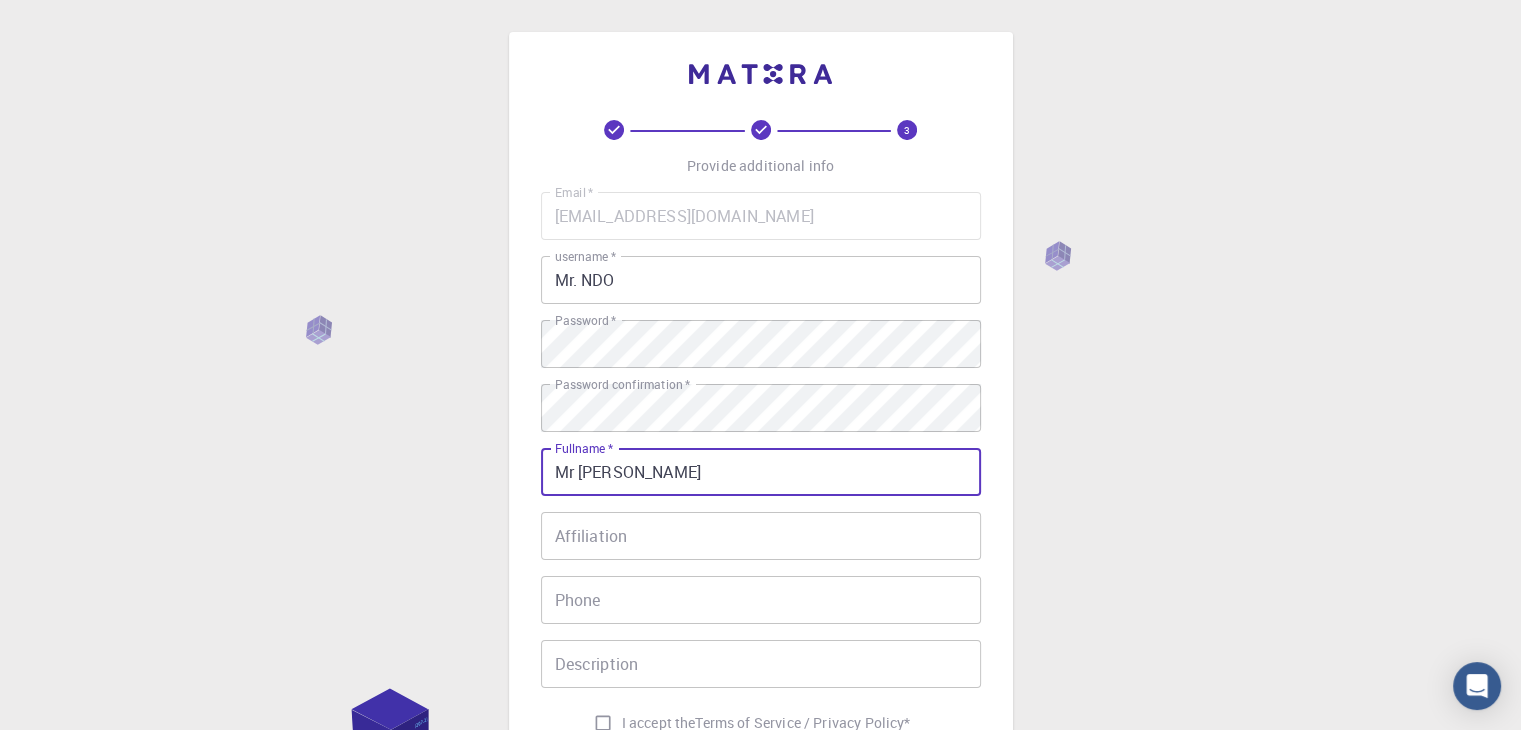 scroll, scrollTop: 163, scrollLeft: 0, axis: vertical 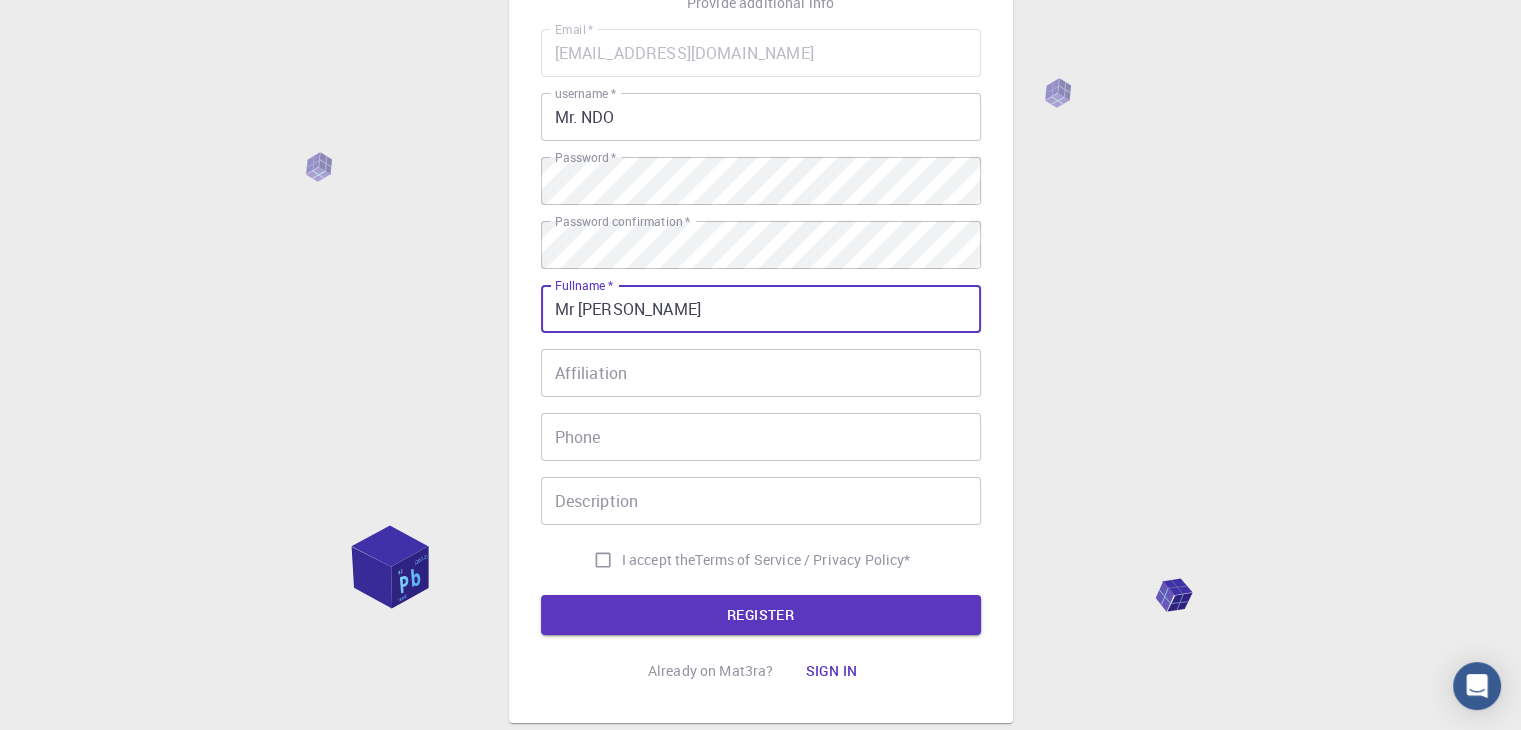 type on "Mr [PERSON_NAME]" 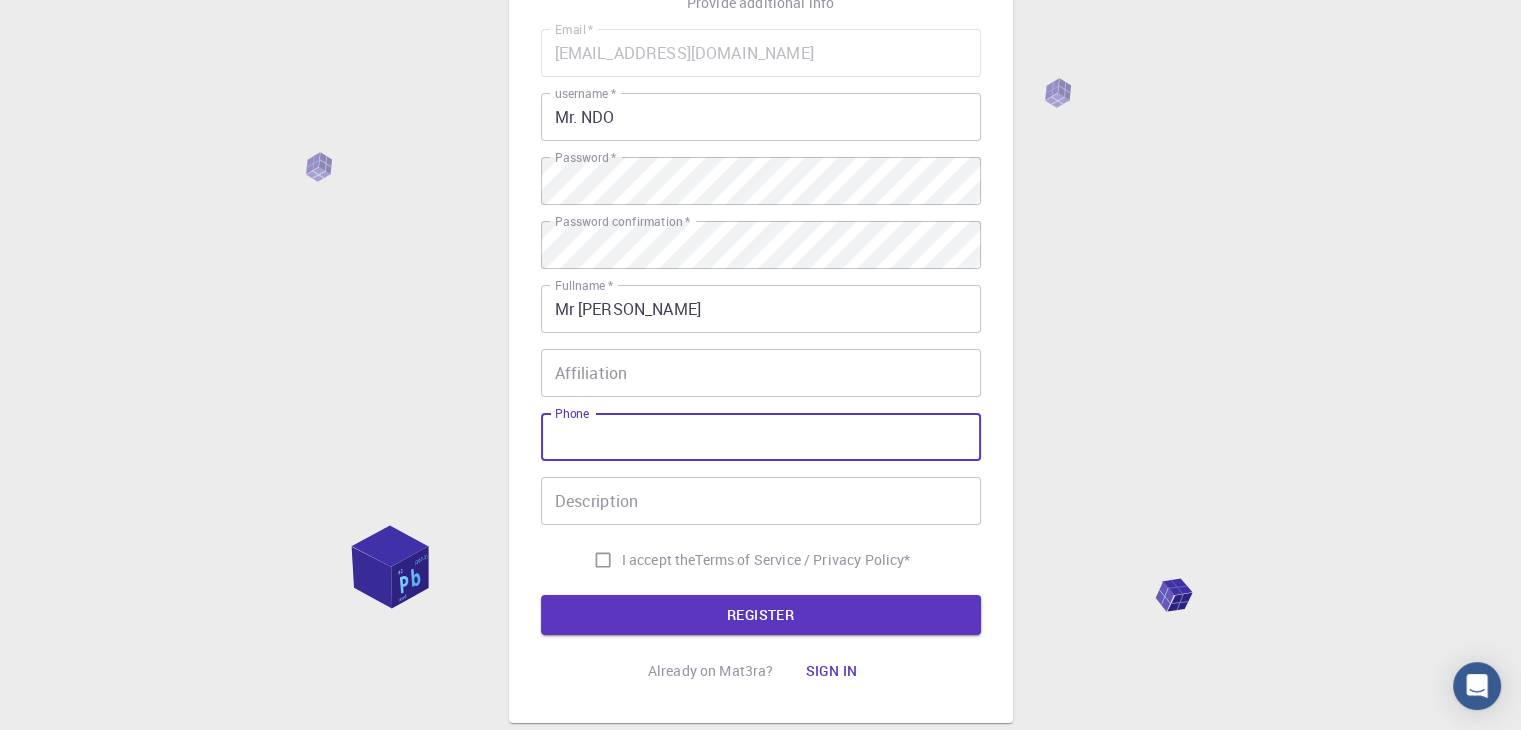 click on "Phone" at bounding box center [761, 437] 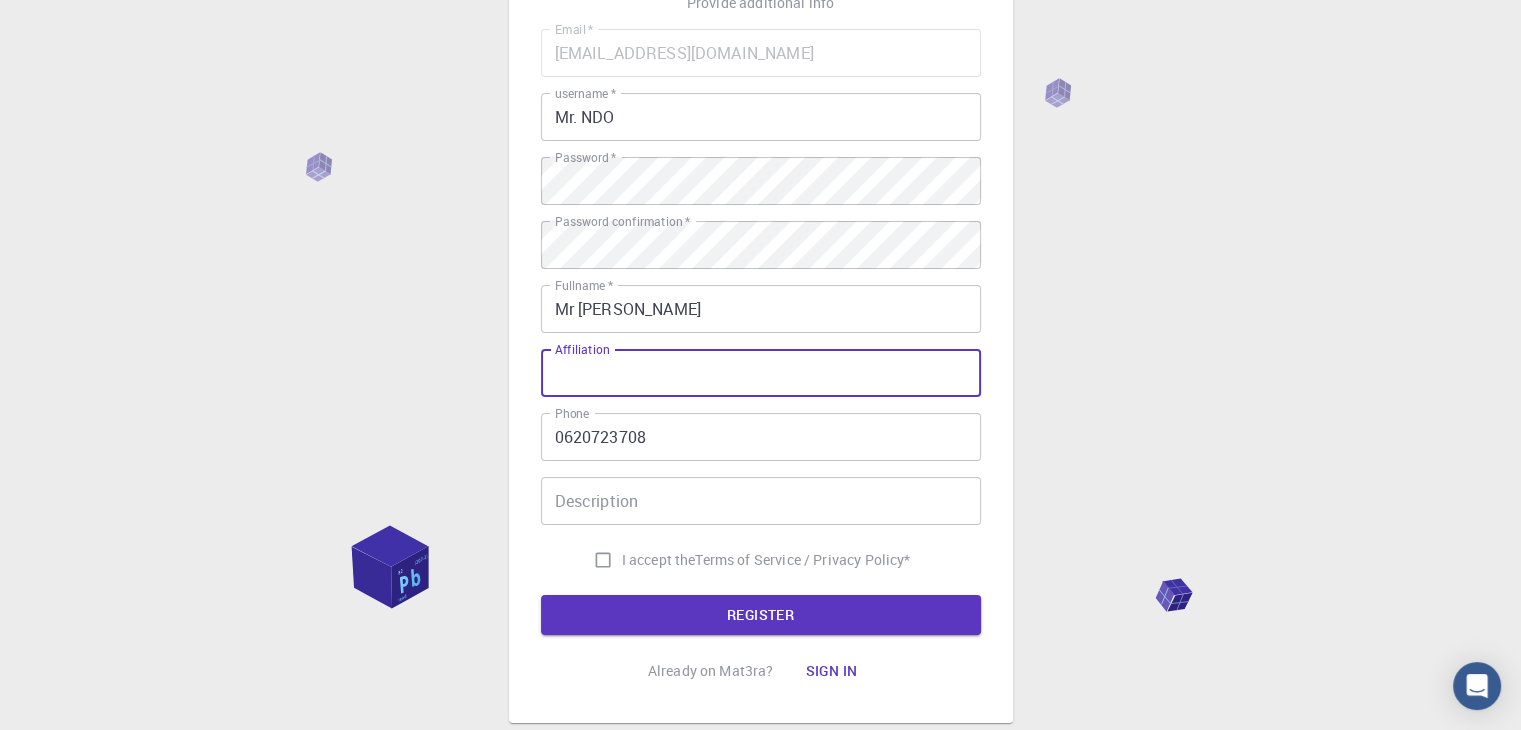click on "Affiliation" at bounding box center (761, 373) 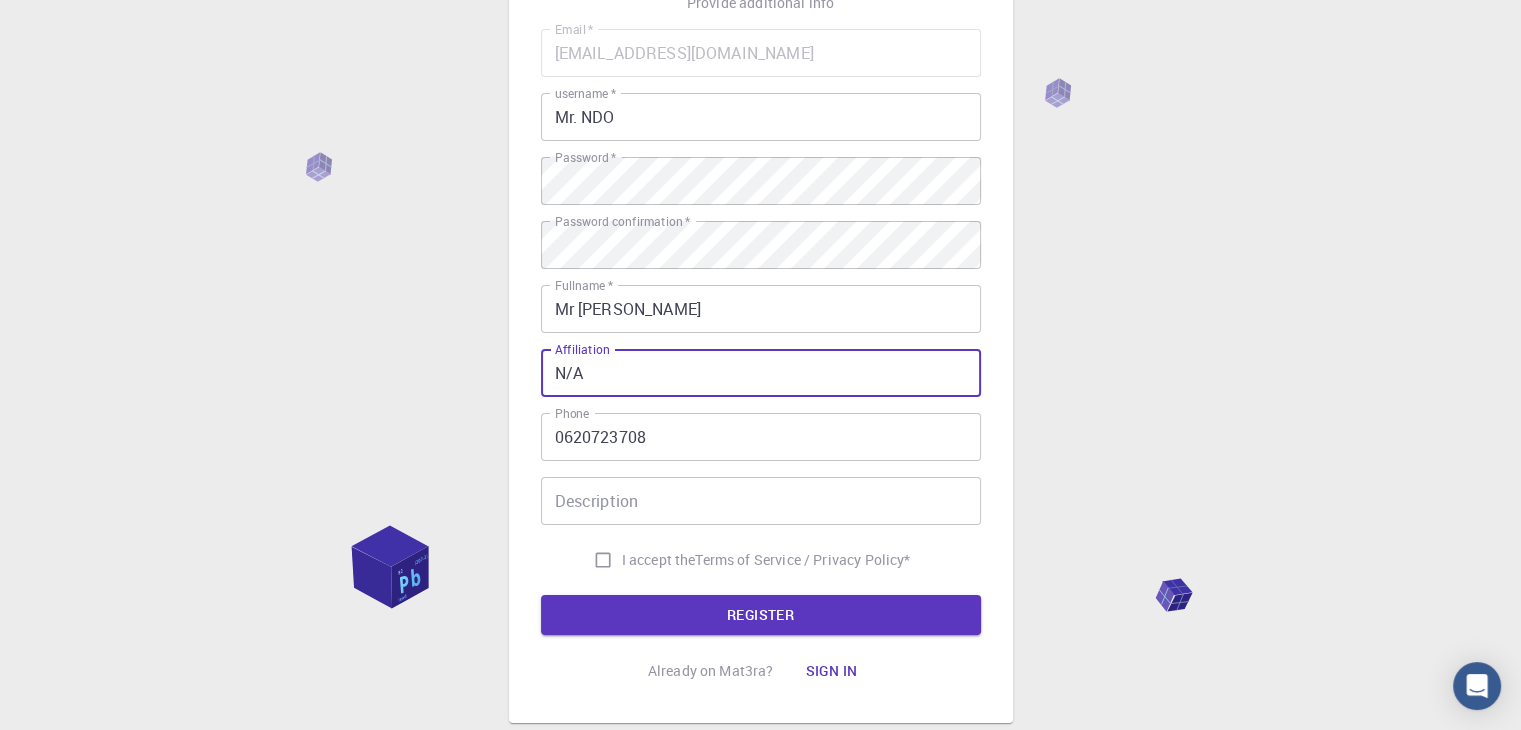 type on "N/A" 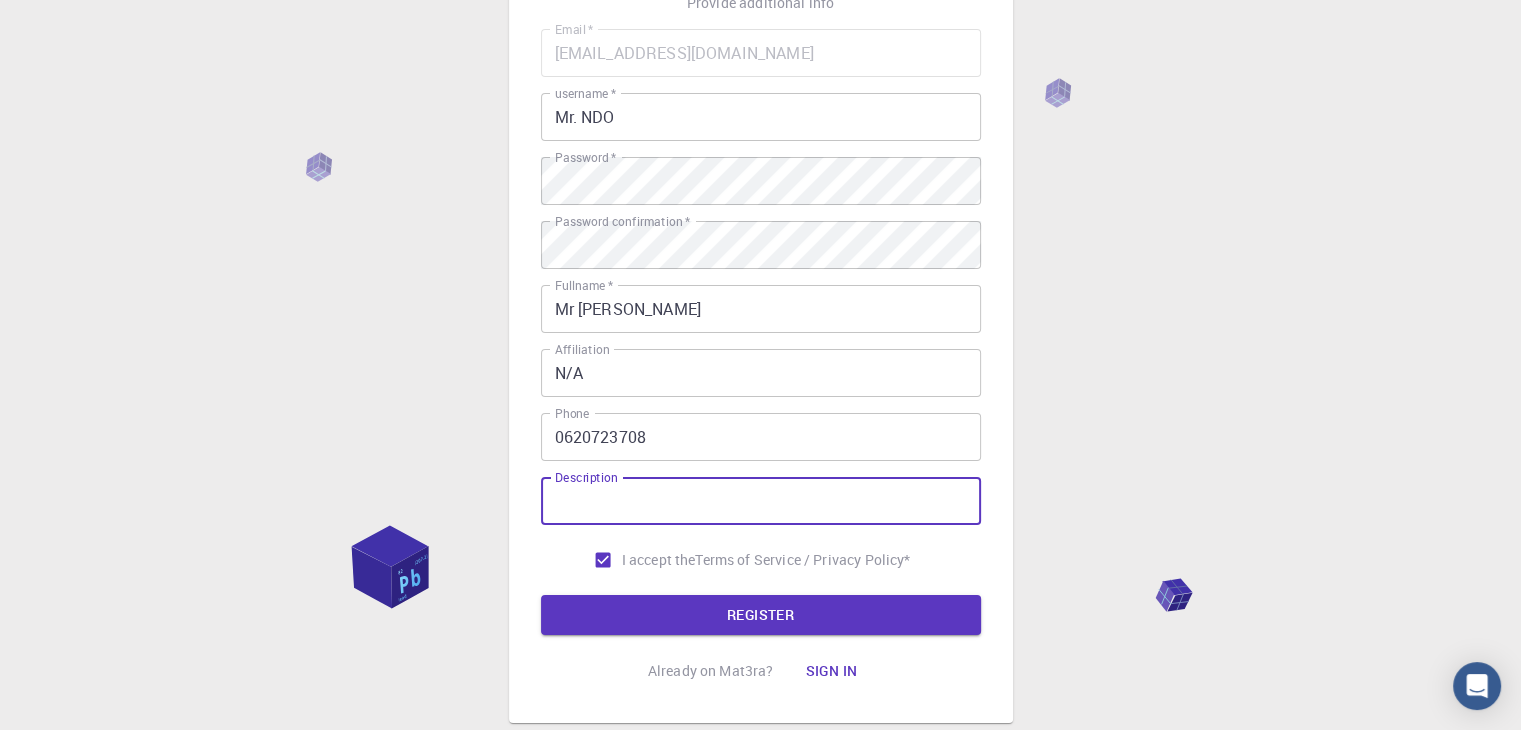 click on "Description" at bounding box center (761, 501) 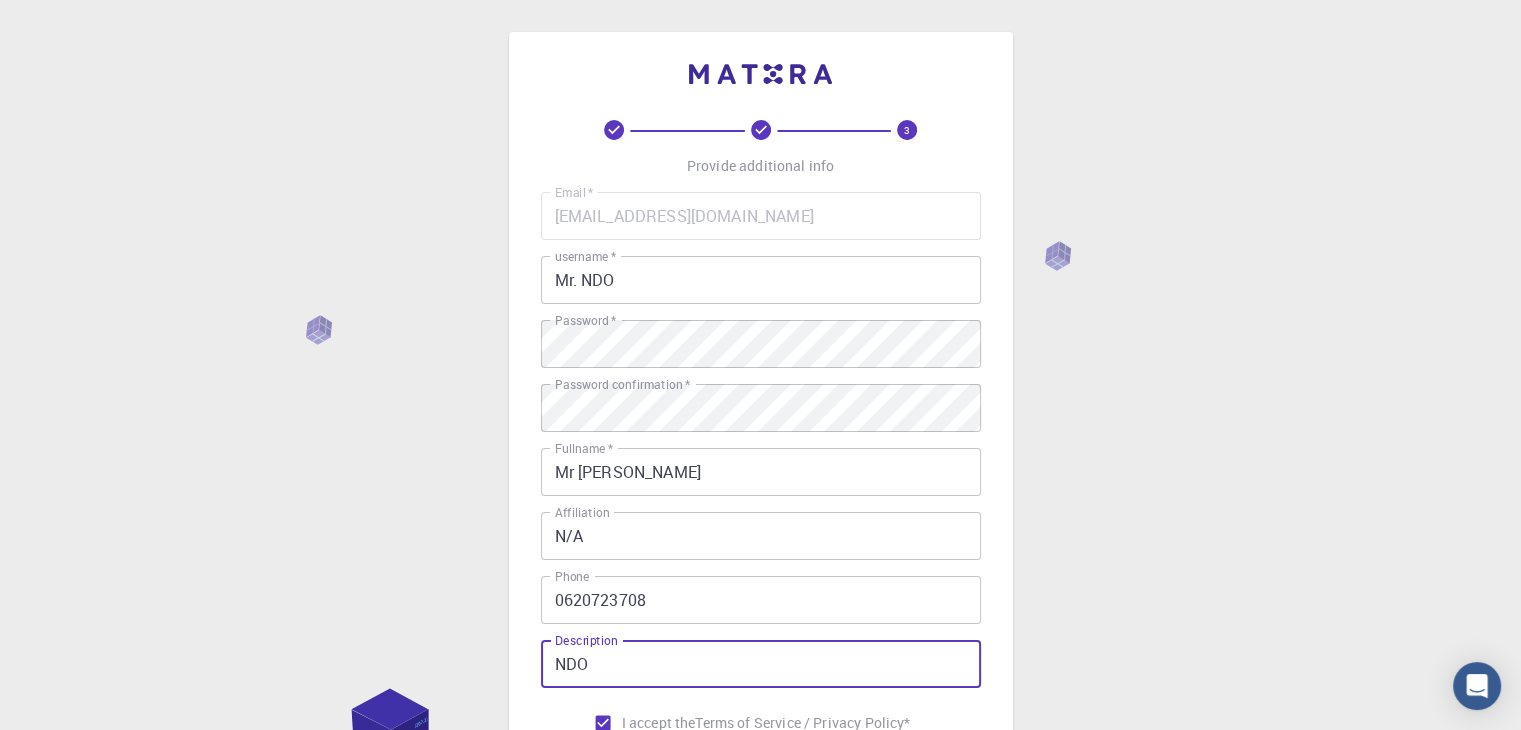 scroll, scrollTop: 288, scrollLeft: 0, axis: vertical 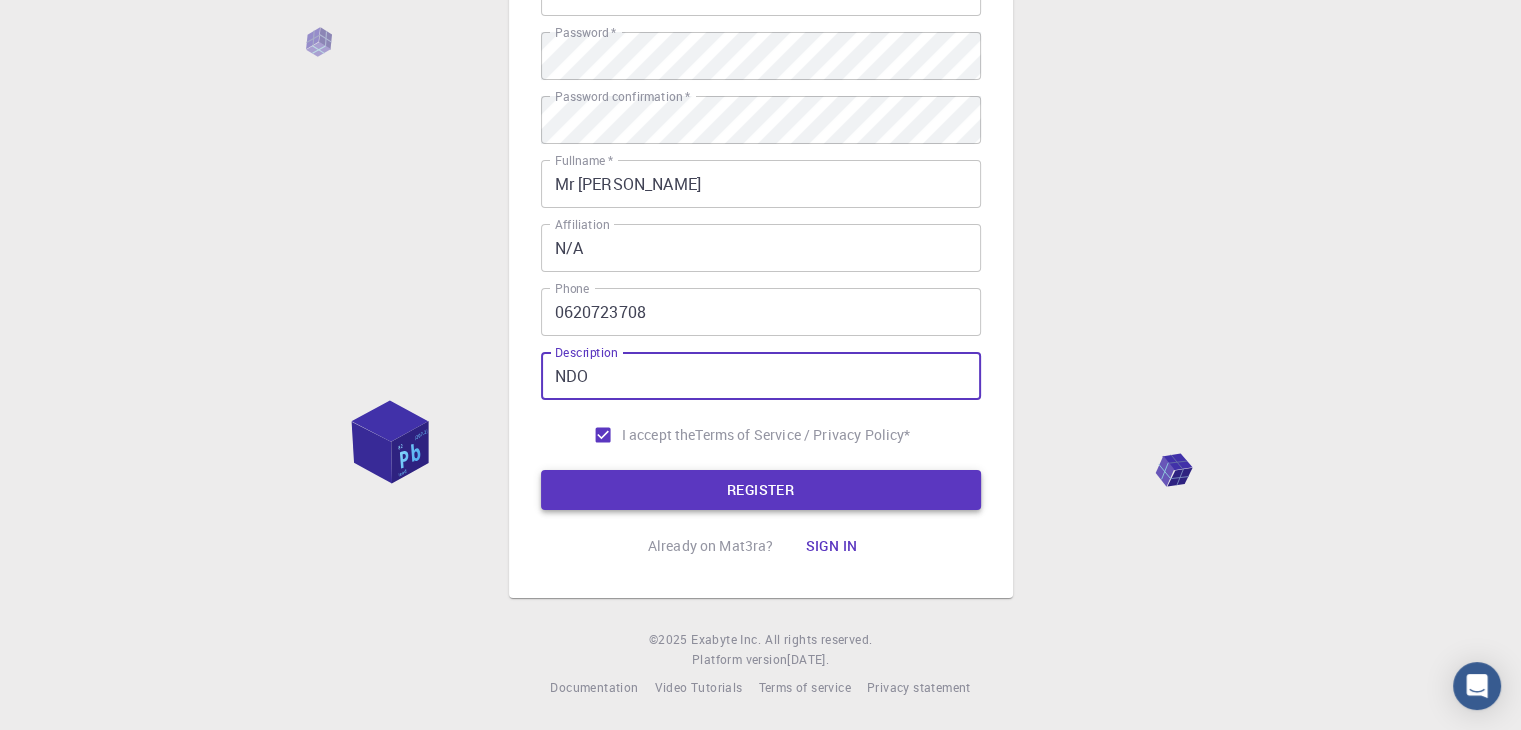 type on "NDO" 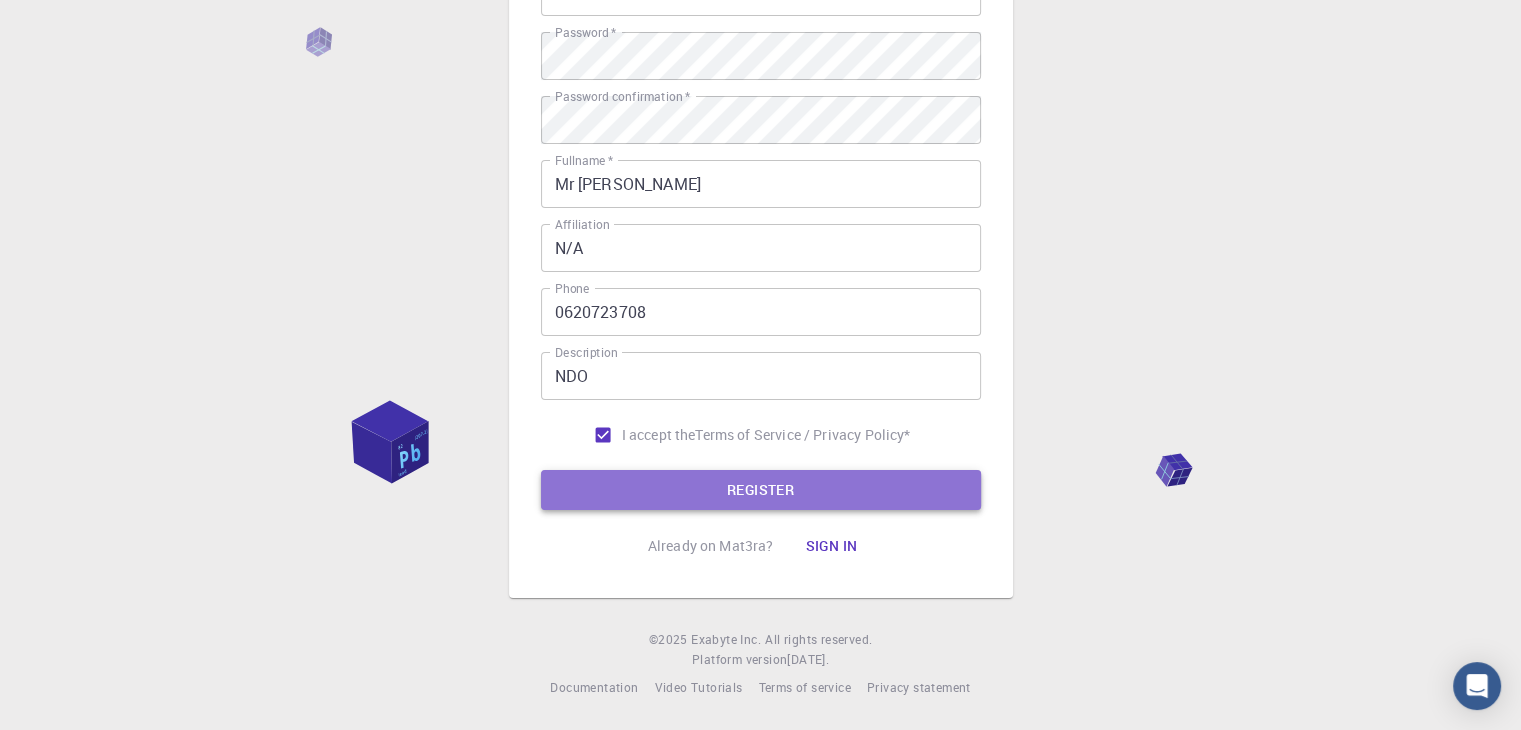 click on "REGISTER" at bounding box center (761, 490) 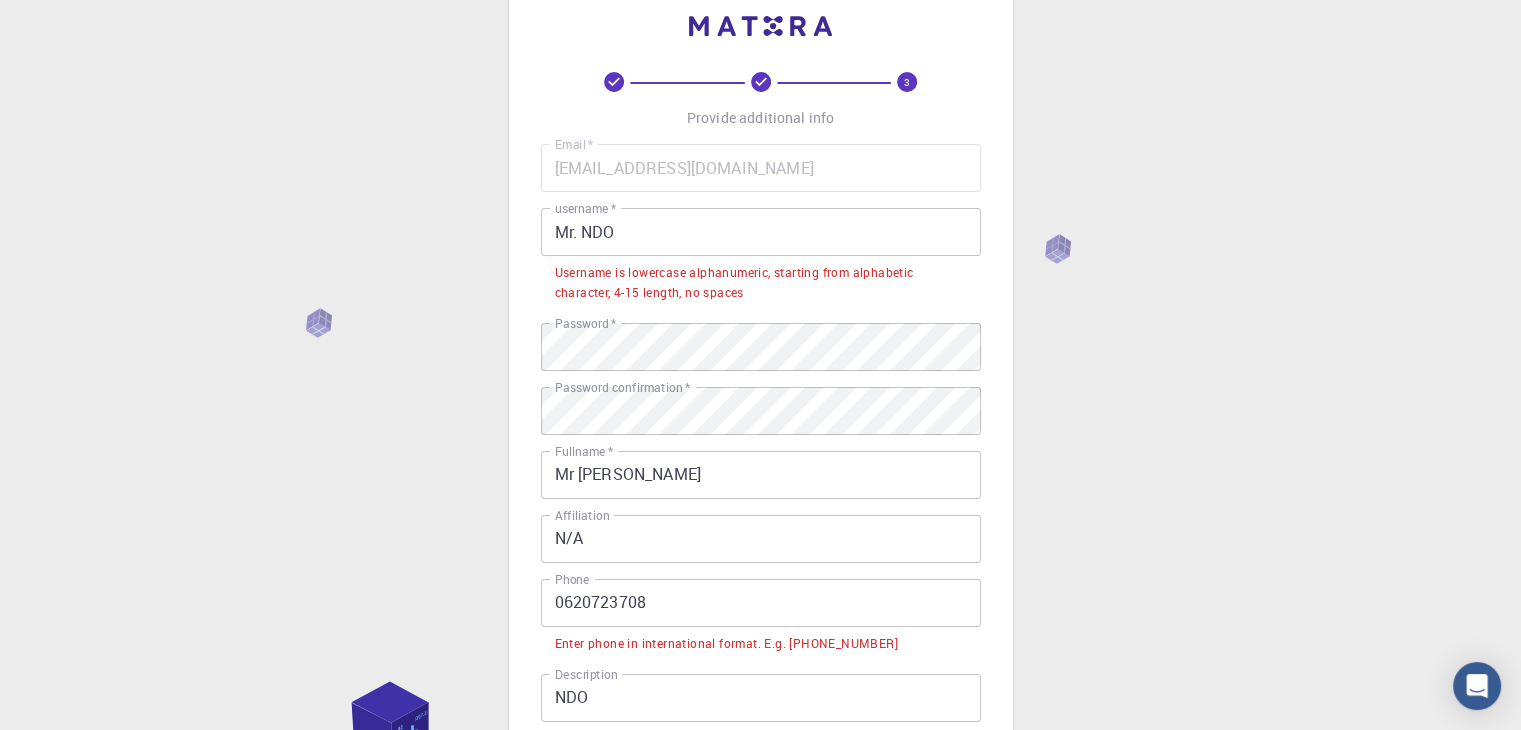 scroll, scrollTop: 47, scrollLeft: 0, axis: vertical 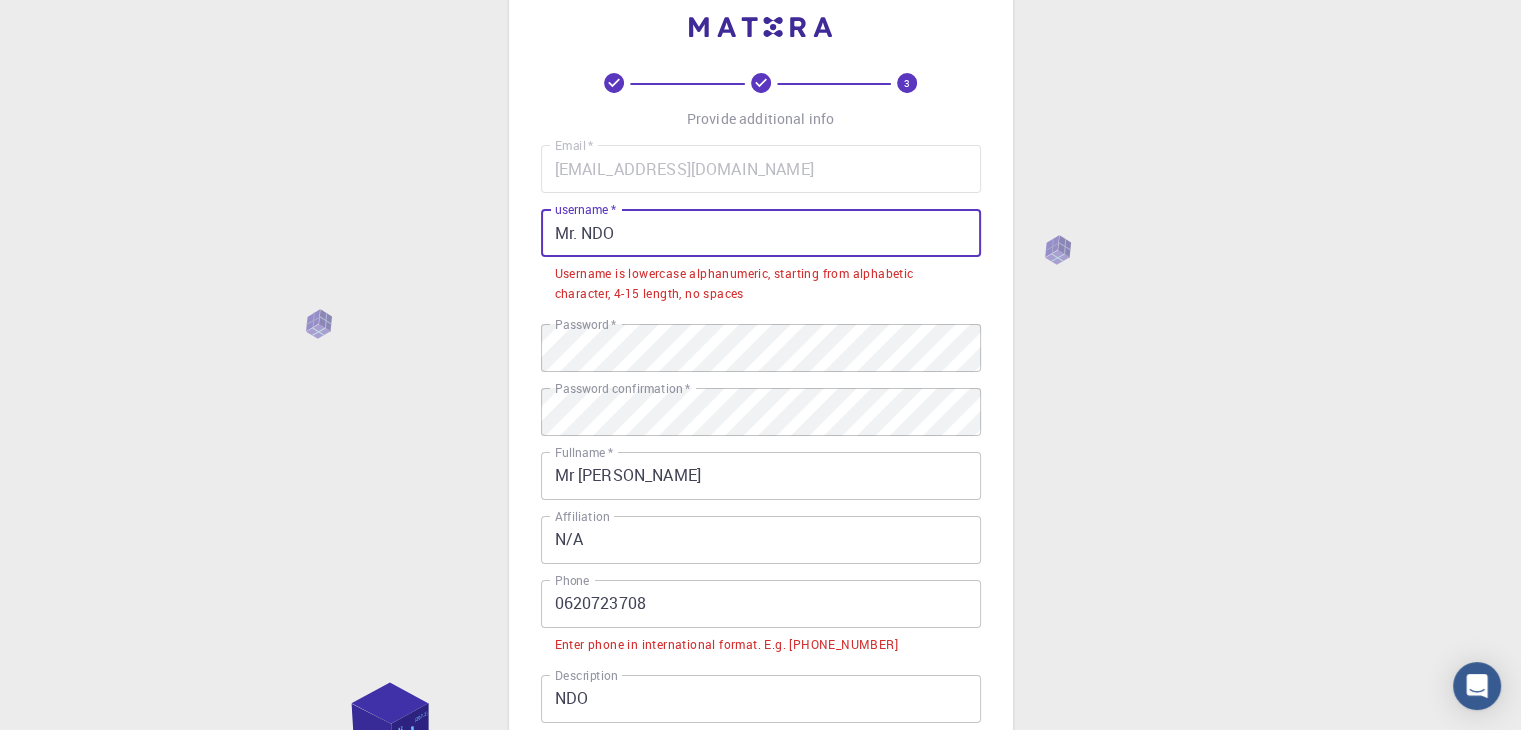 click on "Mr. NDO" at bounding box center (761, 233) 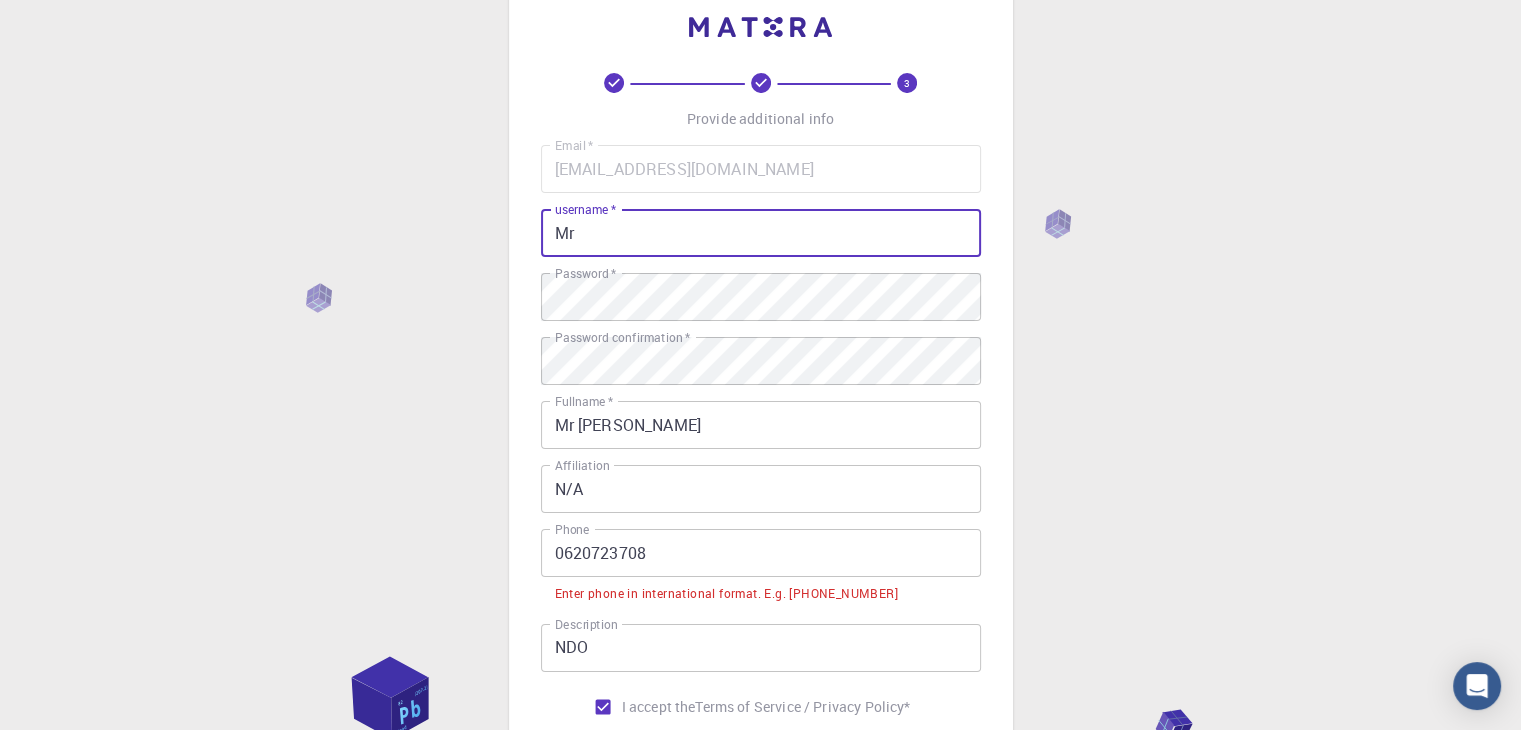 type on "M" 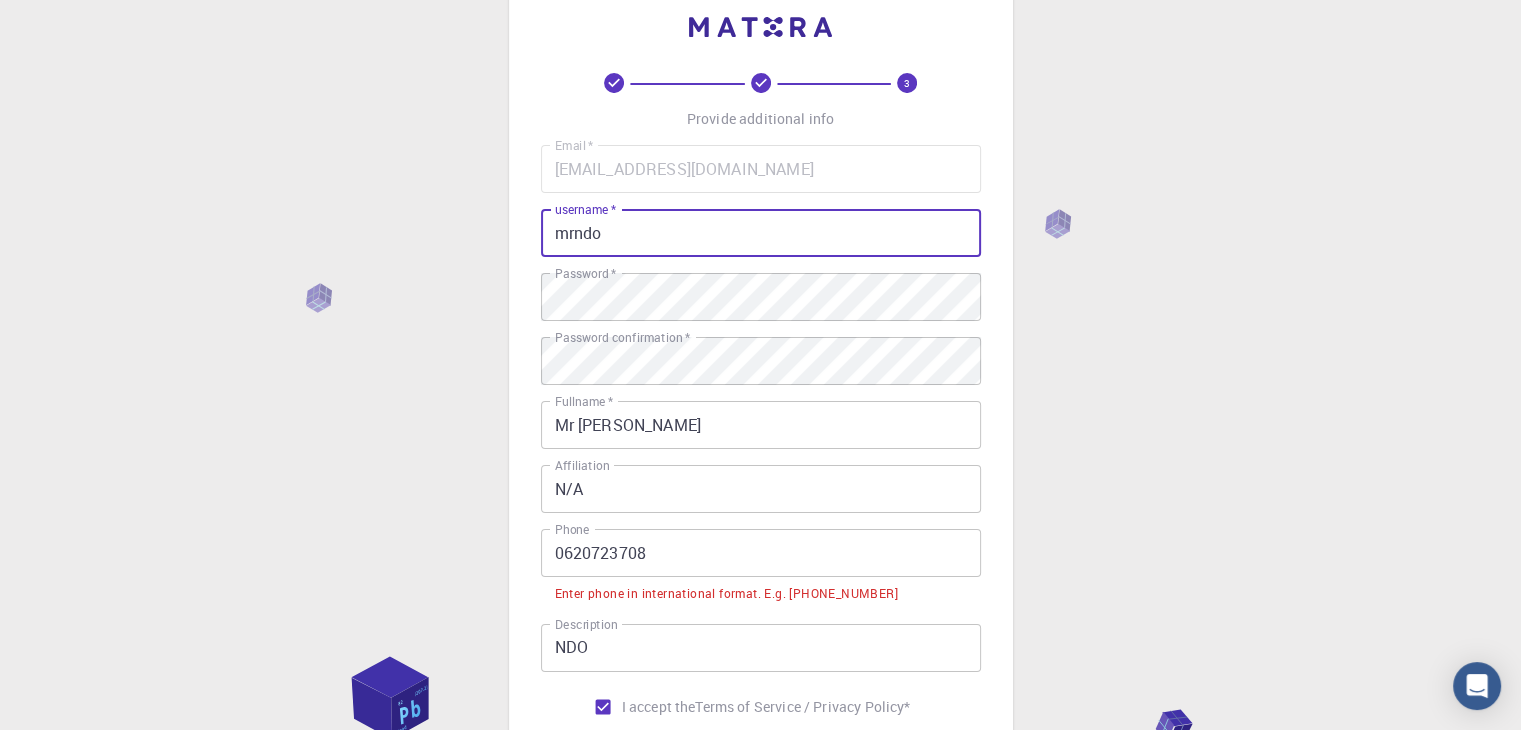 scroll, scrollTop: 100, scrollLeft: 0, axis: vertical 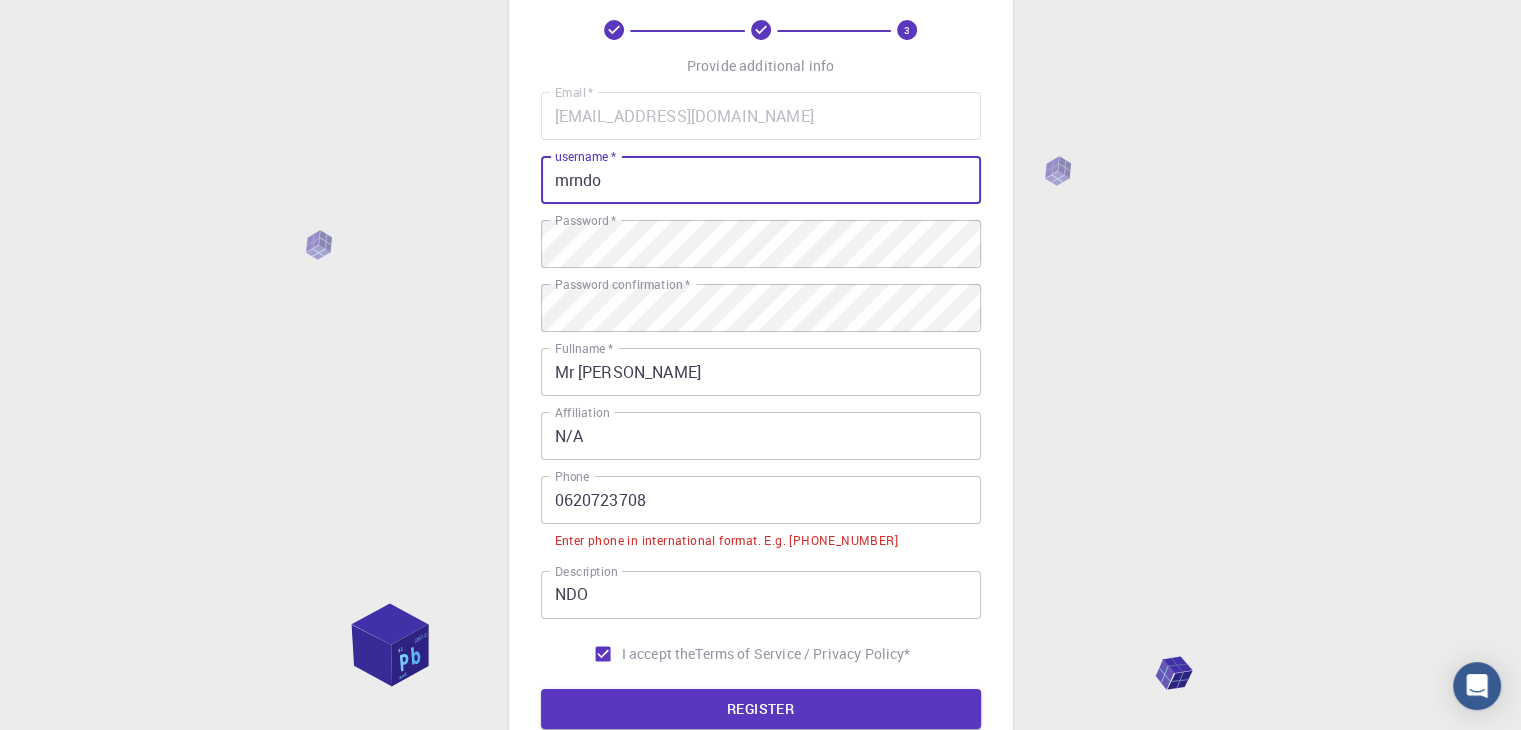 type on "mrndo" 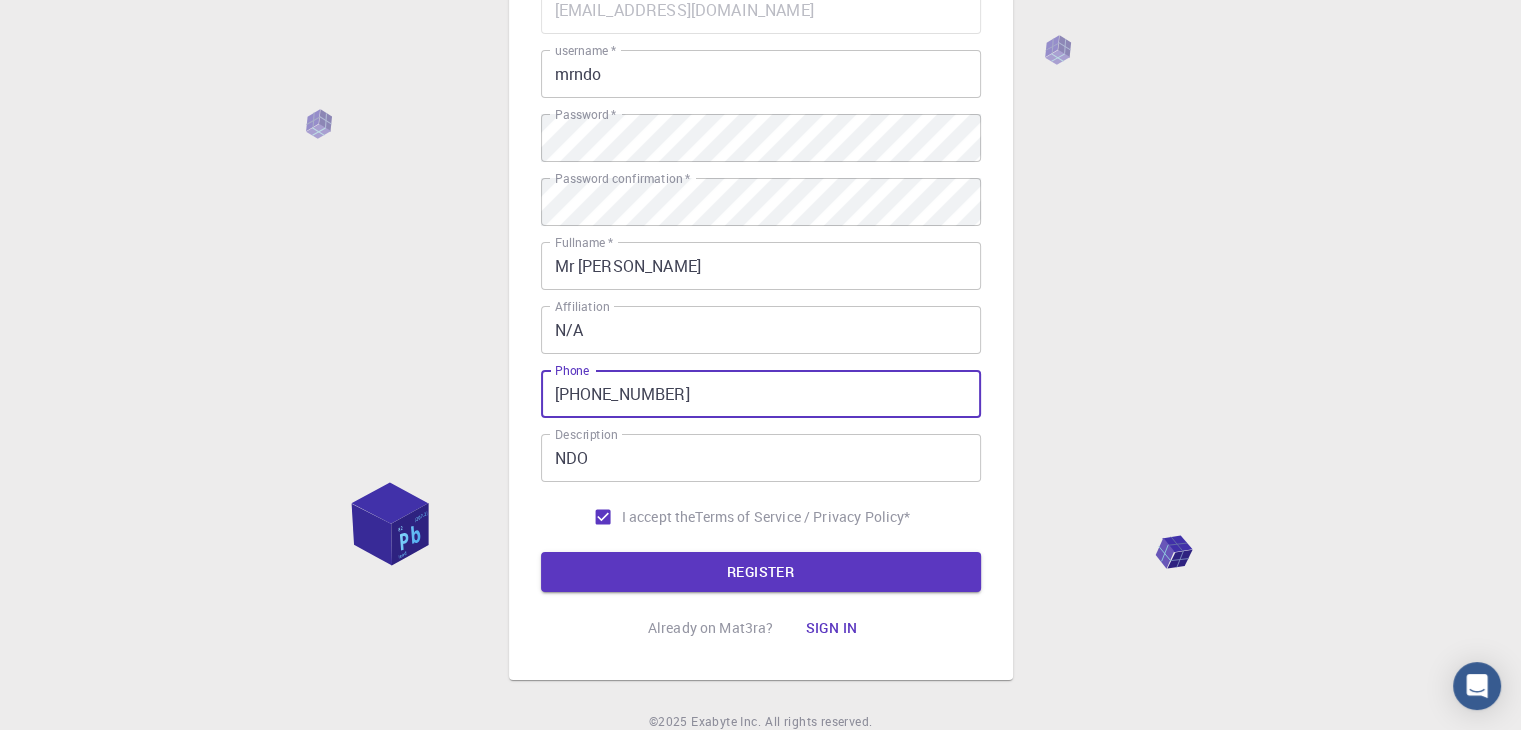 scroll, scrollTop: 216, scrollLeft: 0, axis: vertical 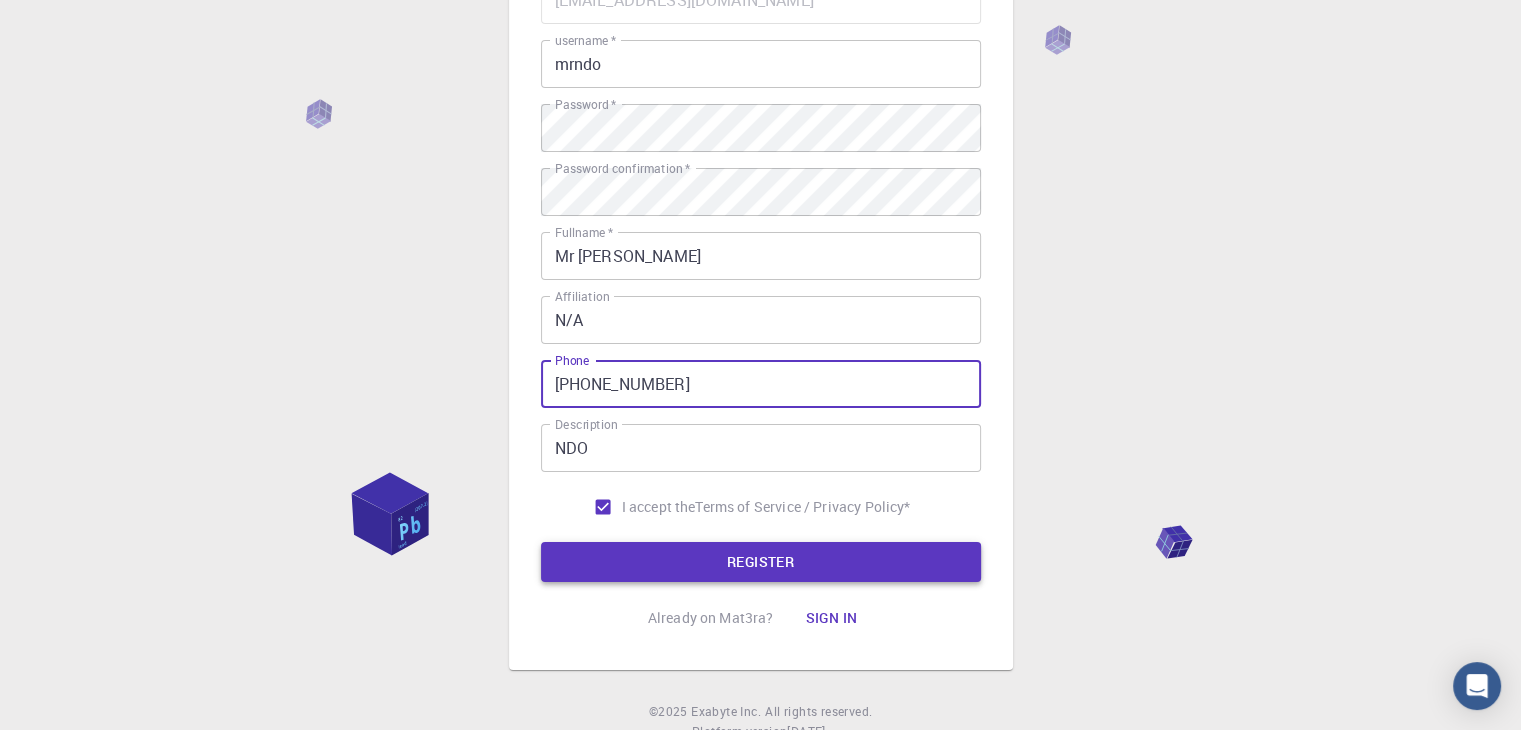click on "REGISTER" at bounding box center [761, 562] 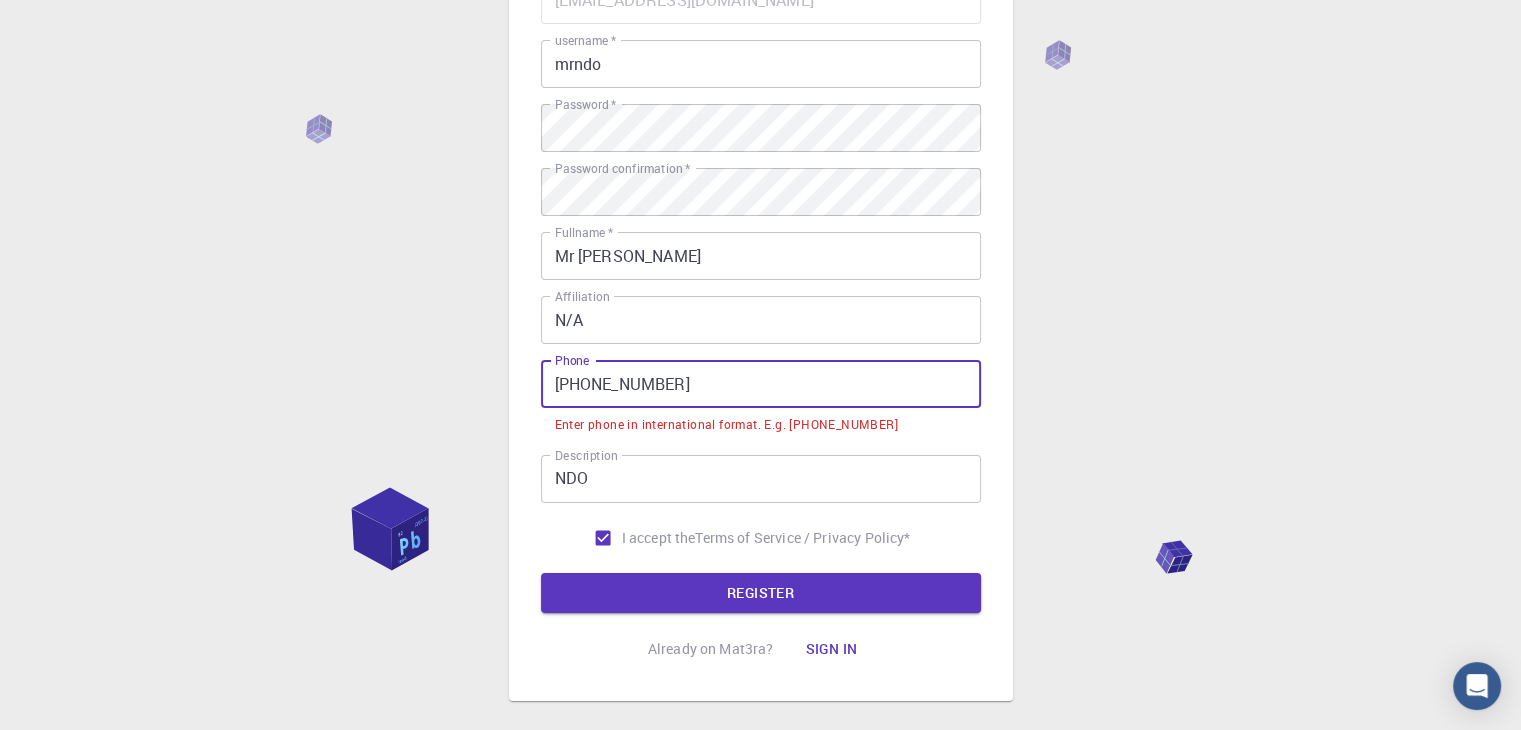 click on "[PHONE_NUMBER]" at bounding box center [761, 384] 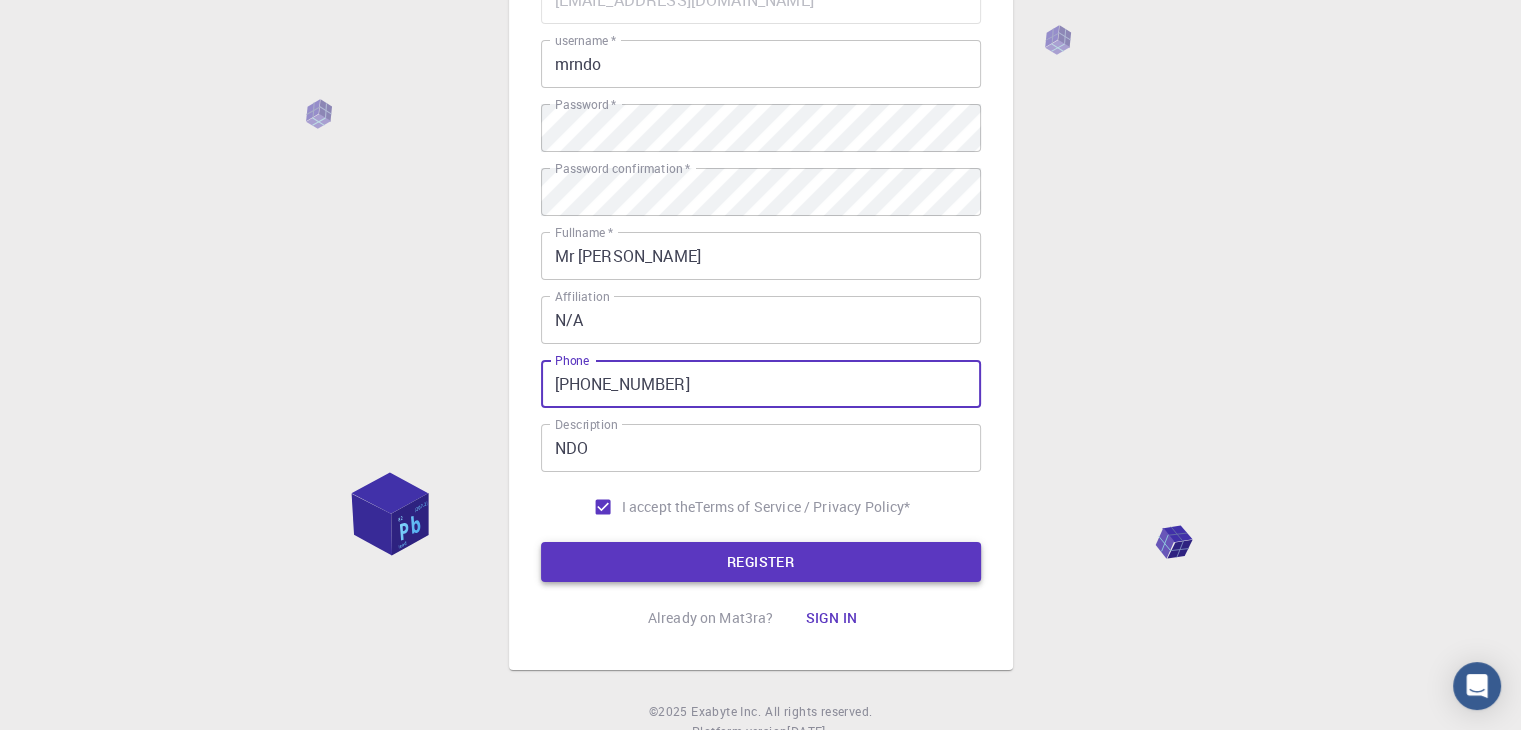 type on "[PHONE_NUMBER]" 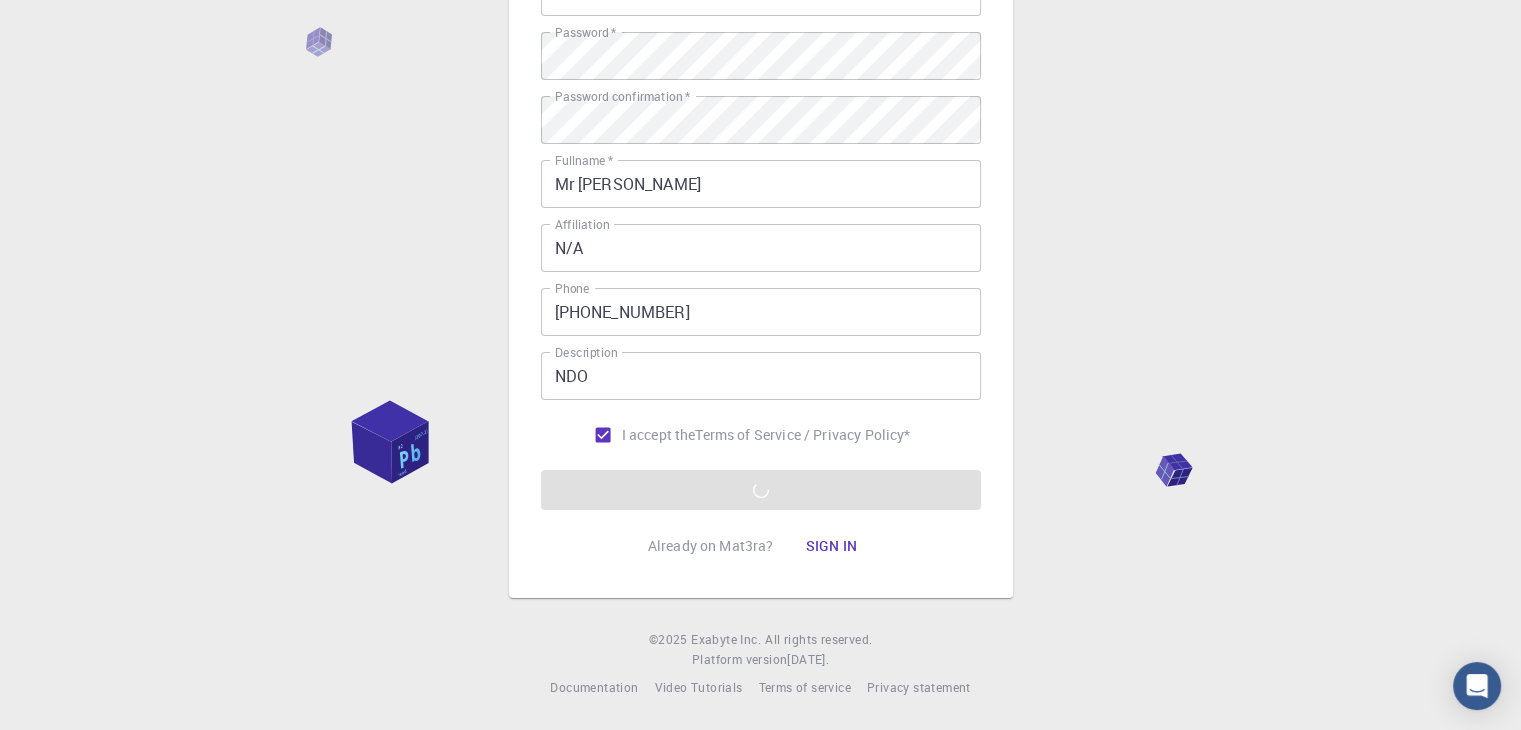 scroll, scrollTop: 287, scrollLeft: 0, axis: vertical 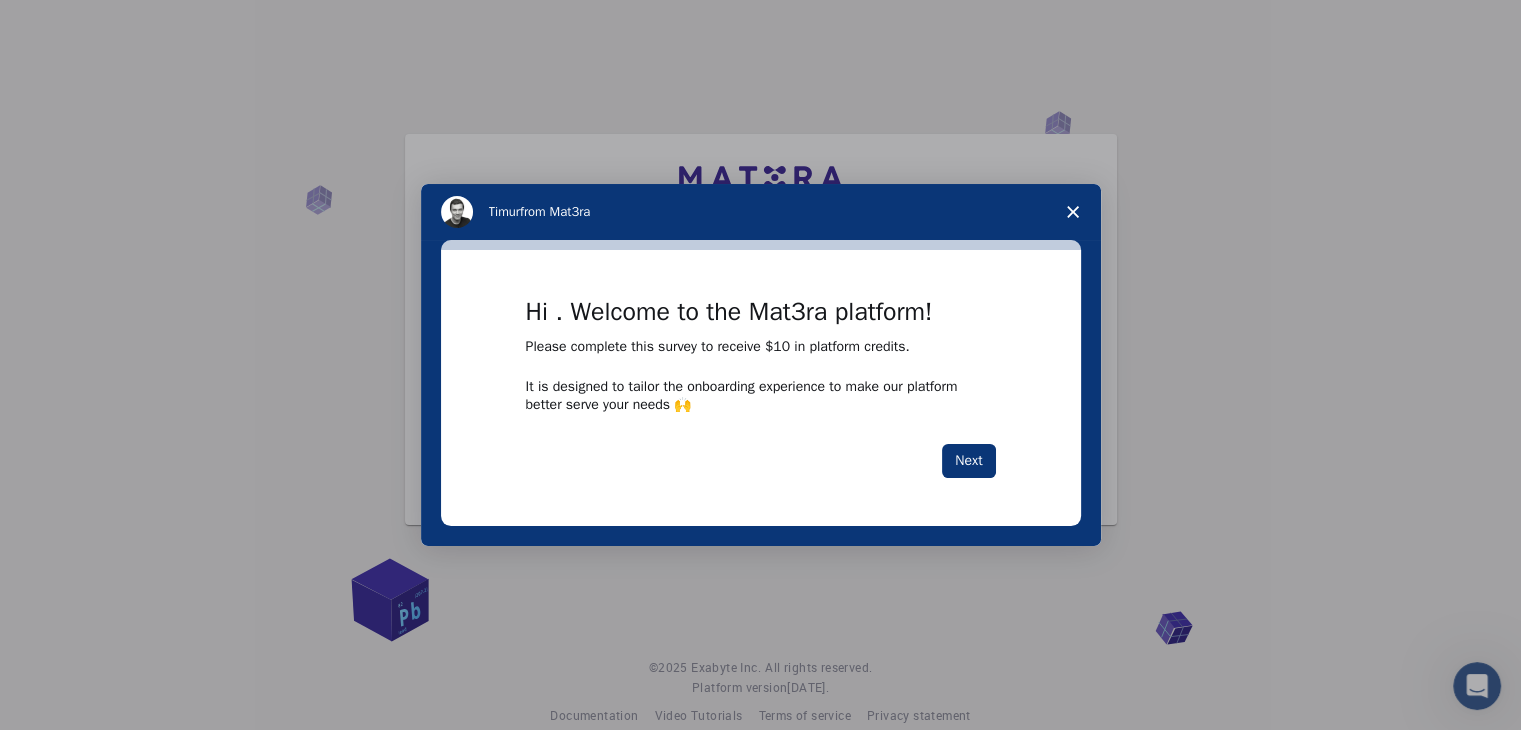 click on "Hi . Welcome to the Mat3ra platform! Please complete this survey to receive $10 in platform credits.   It is designed to tailor the onboarding experience to make our platform better serve your needs 🙌 Next" at bounding box center (761, 388) 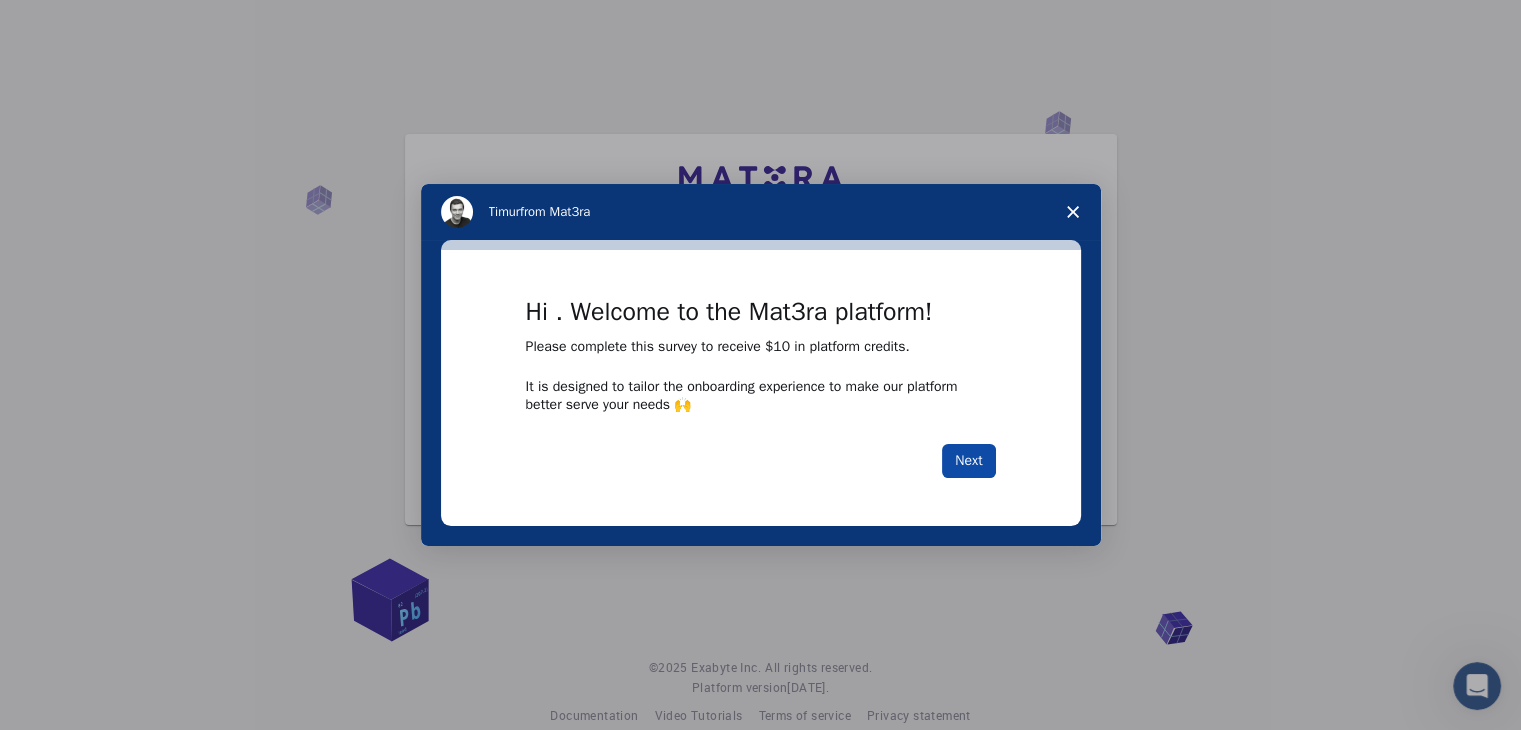 click on "Next" at bounding box center (968, 461) 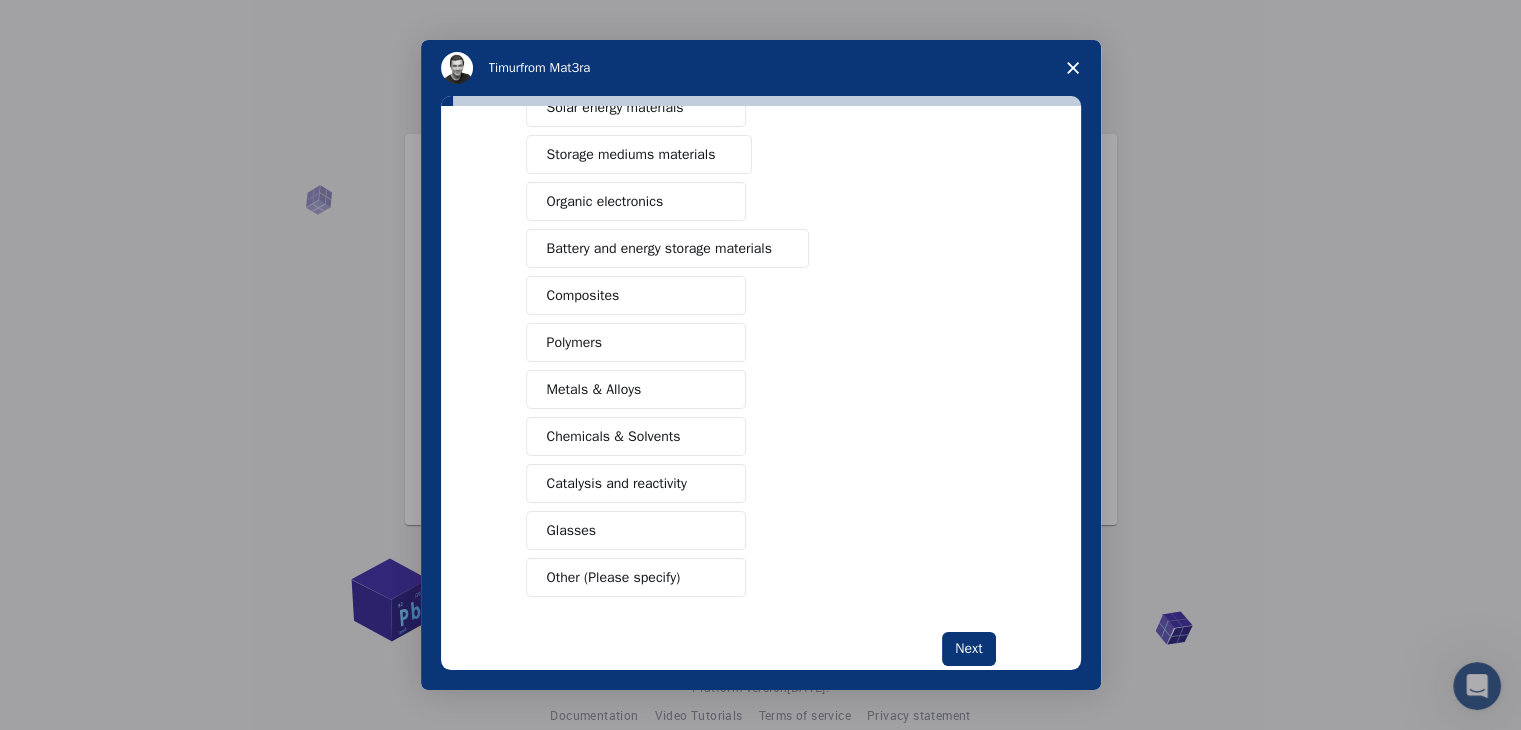 scroll, scrollTop: 230, scrollLeft: 0, axis: vertical 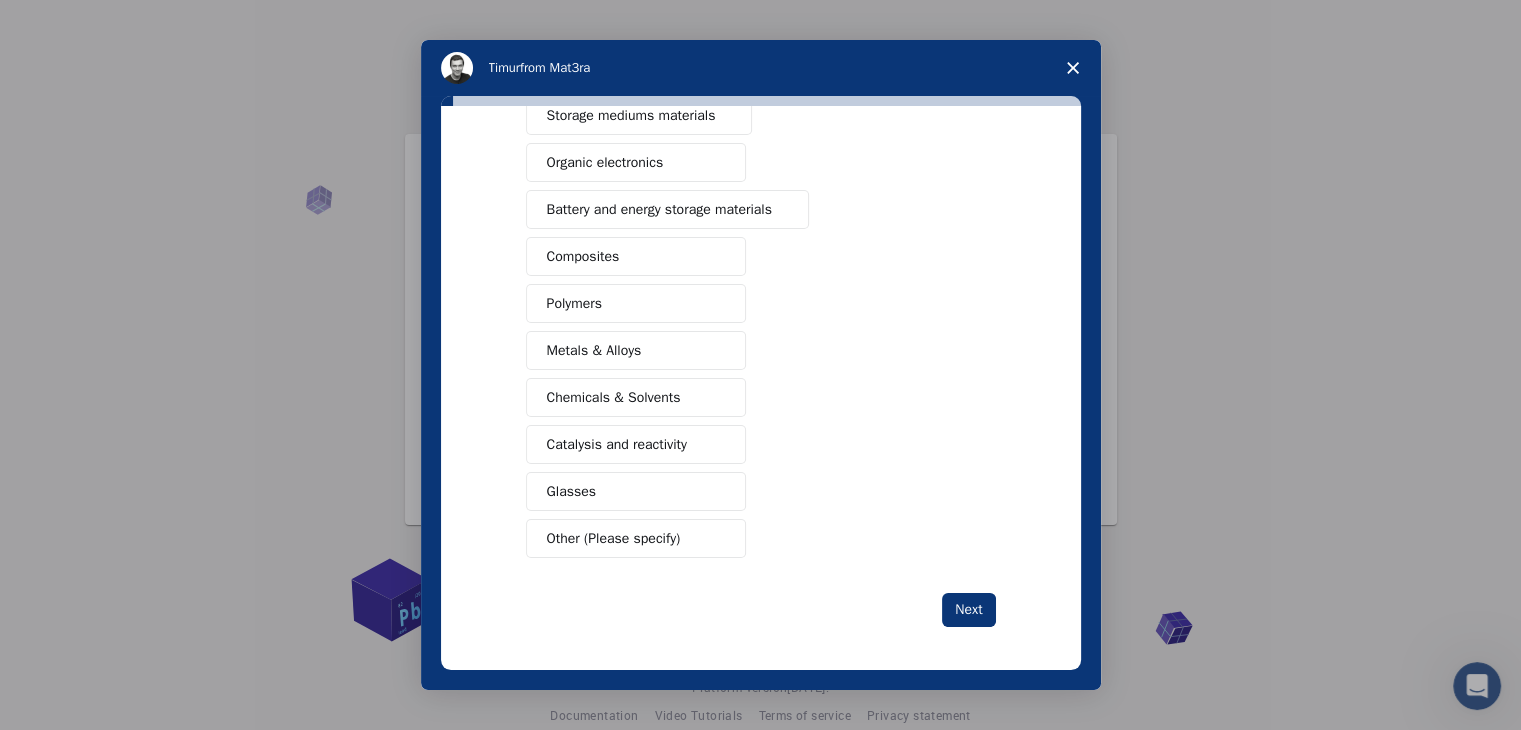 click on "Other (Please specify)" at bounding box center [614, 538] 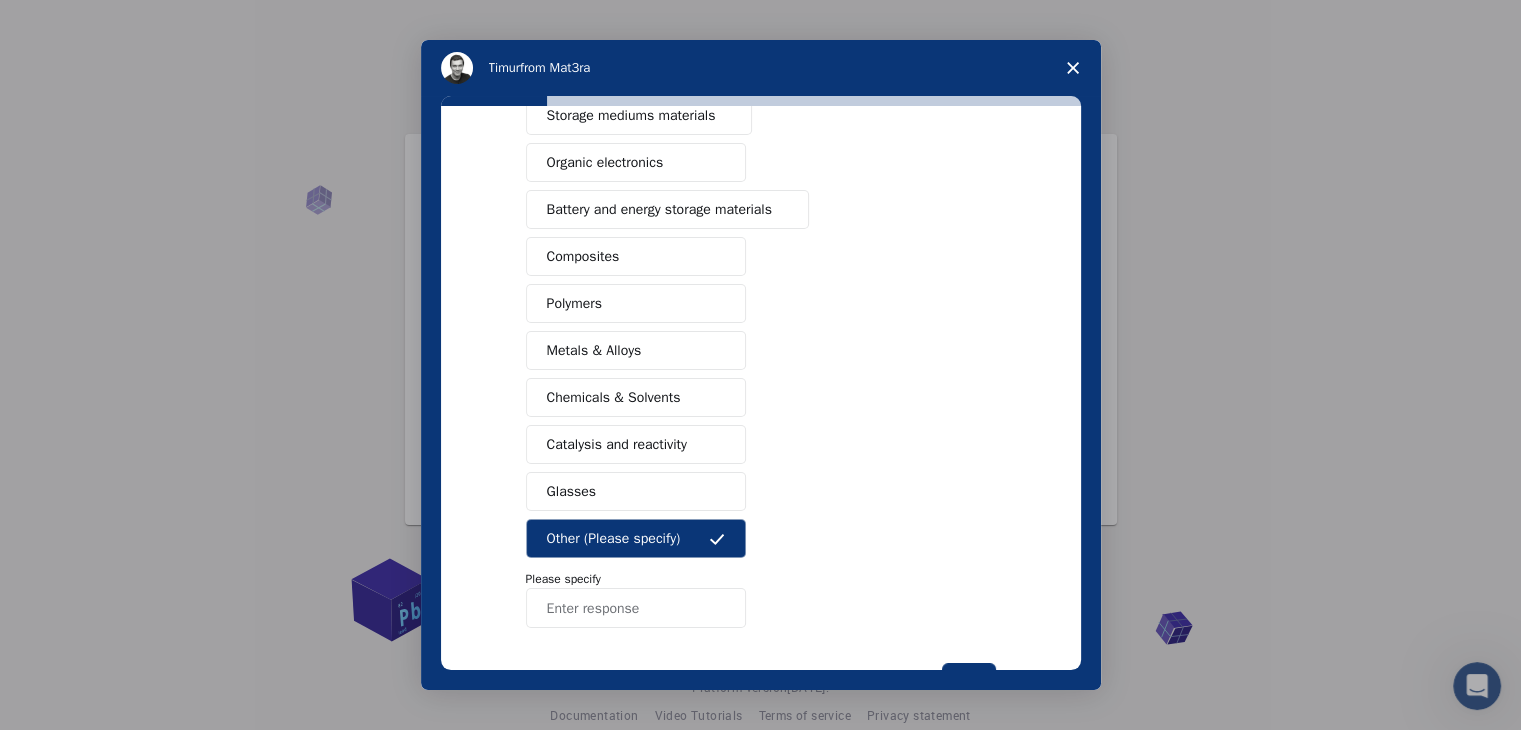 click at bounding box center (636, 608) 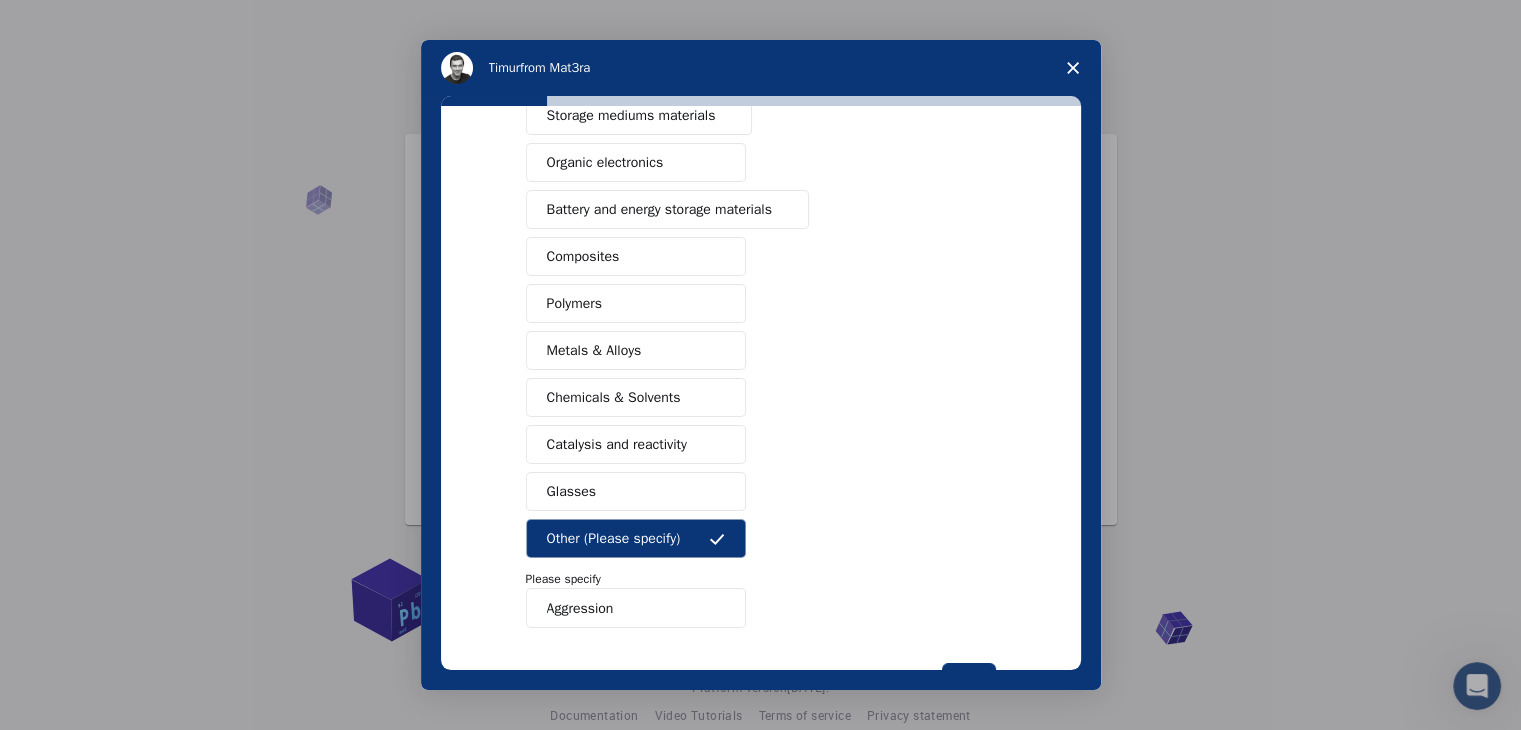 scroll, scrollTop: 300, scrollLeft: 0, axis: vertical 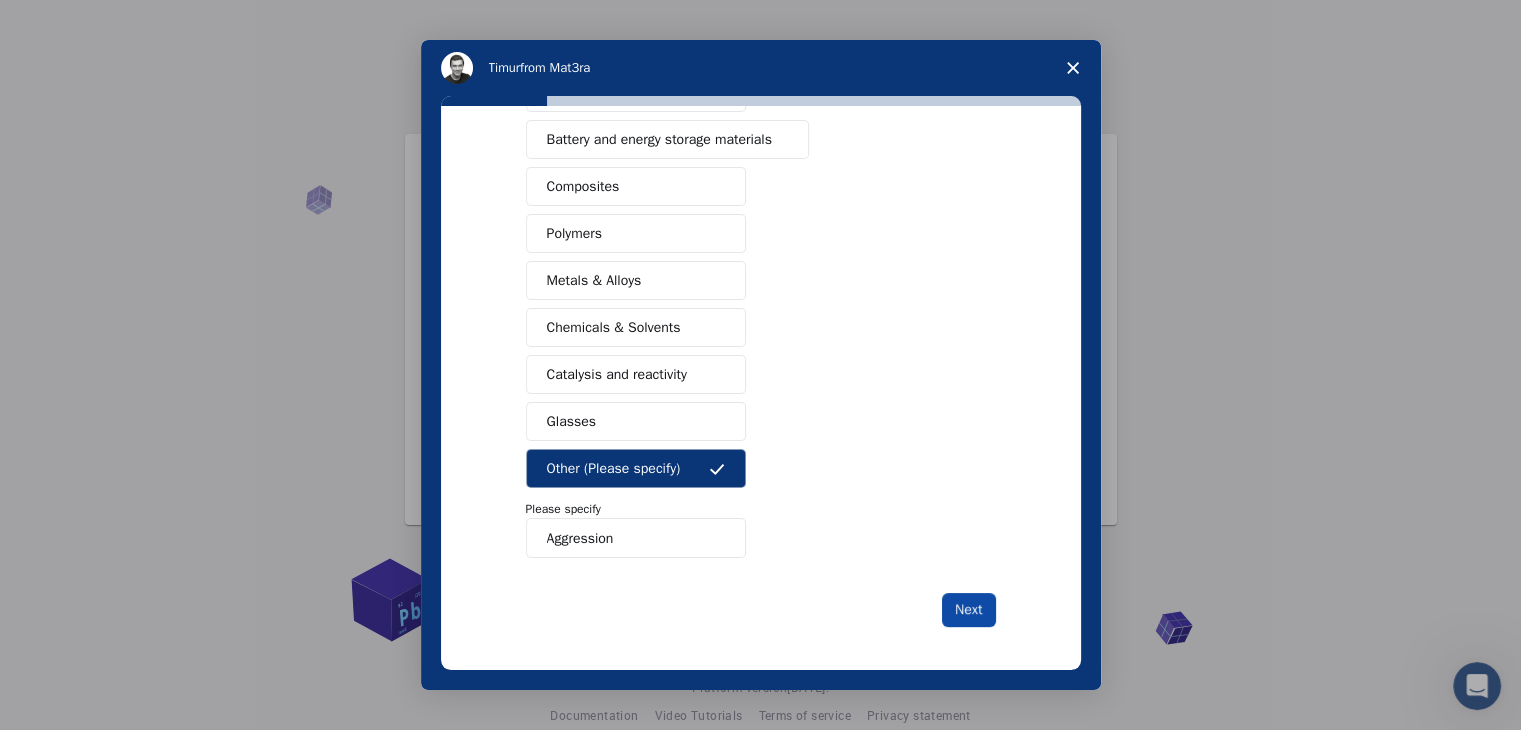 type on "Aggression" 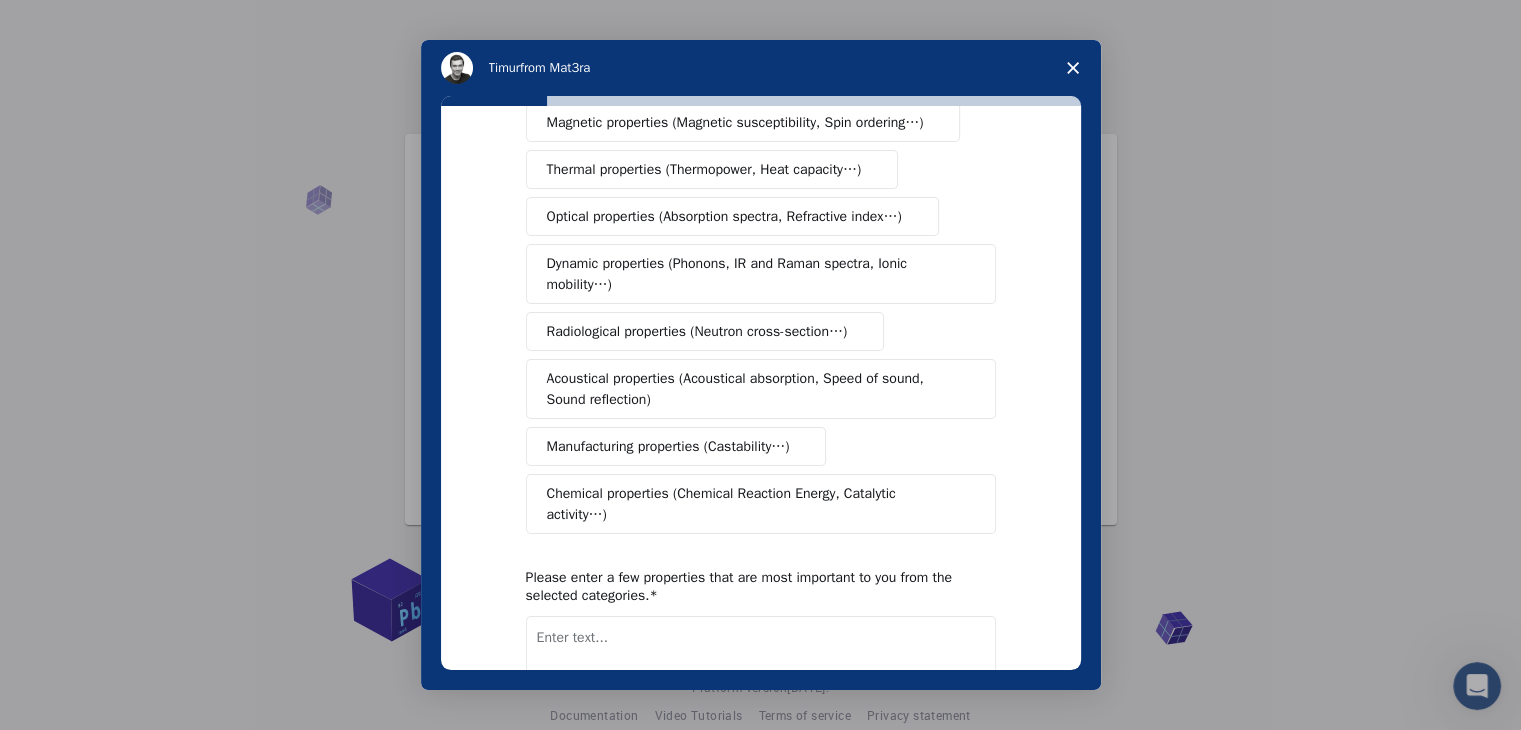 scroll, scrollTop: 334, scrollLeft: 0, axis: vertical 